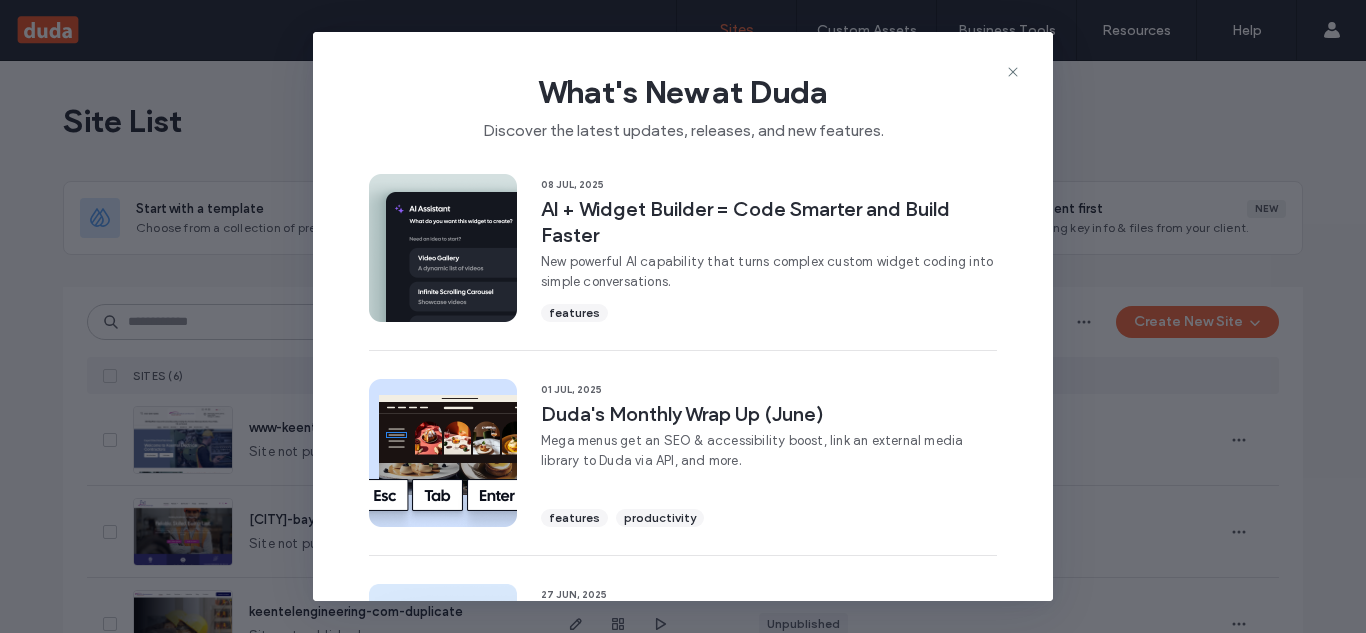 scroll, scrollTop: 0, scrollLeft: 0, axis: both 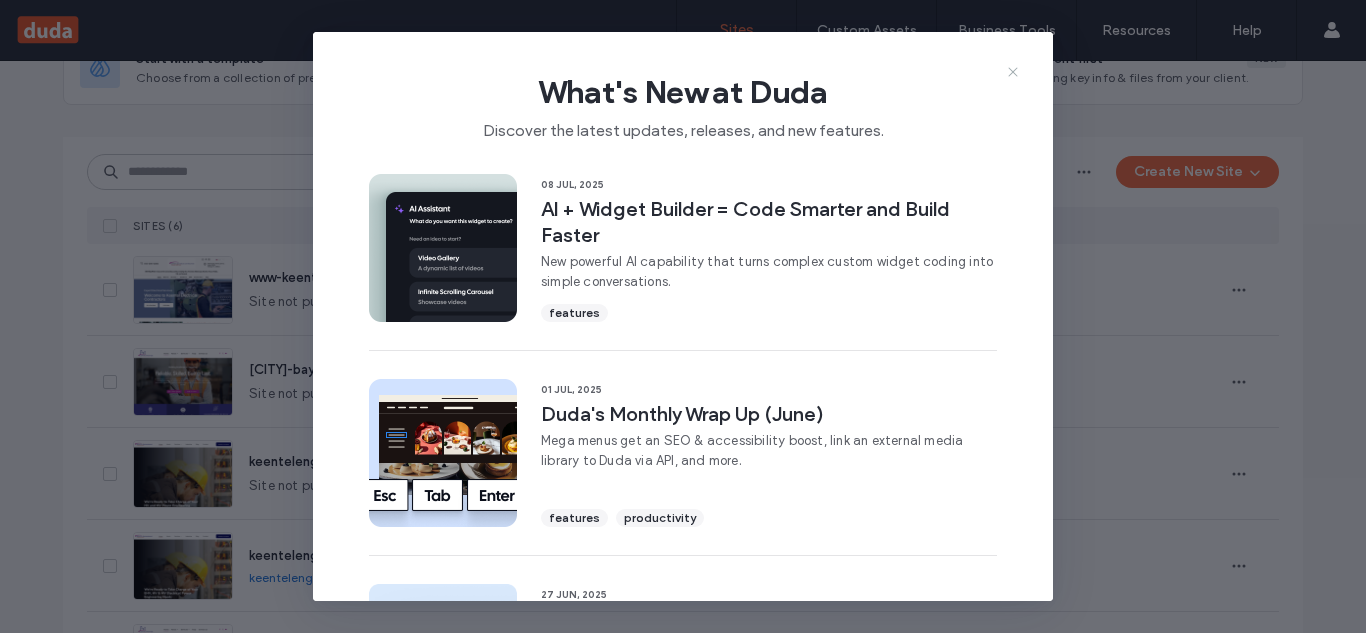 click 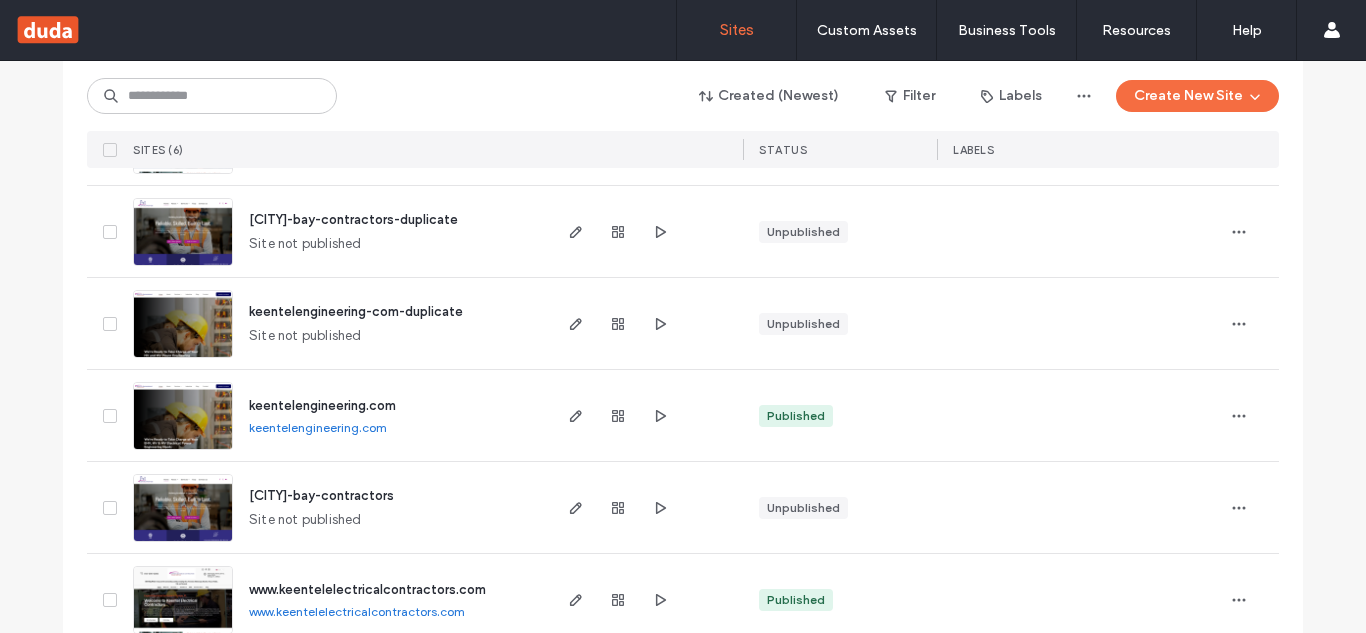 scroll, scrollTop: 337, scrollLeft: 0, axis: vertical 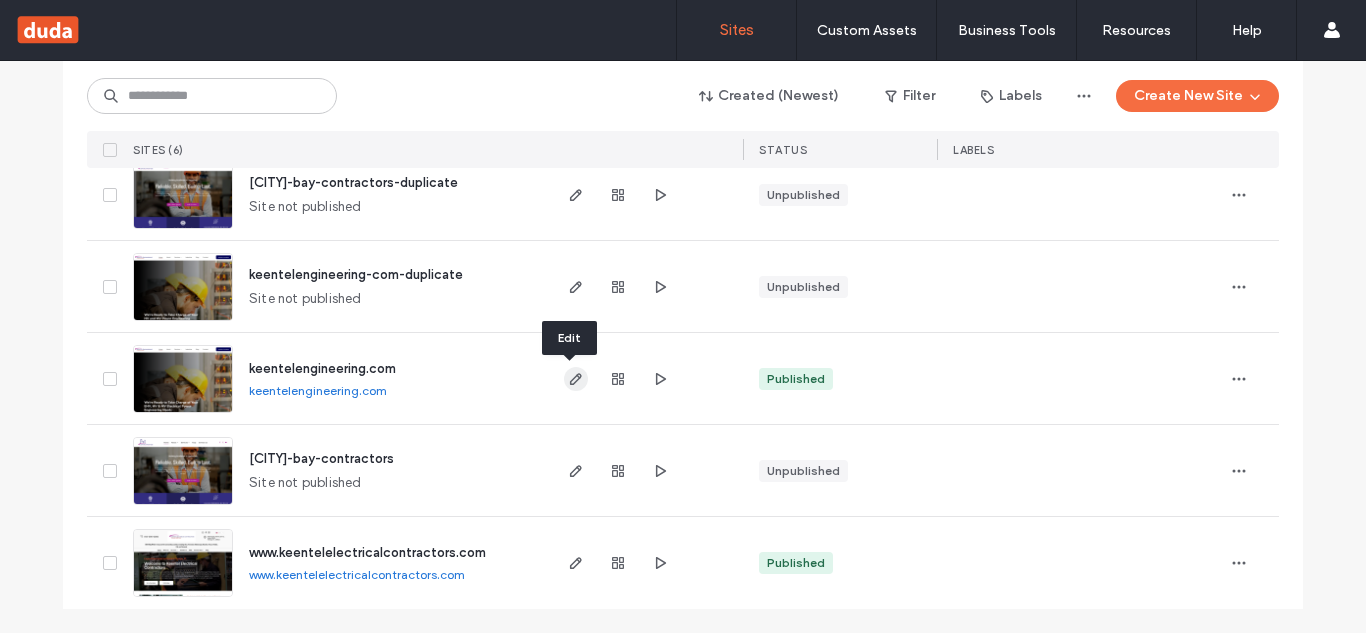 click 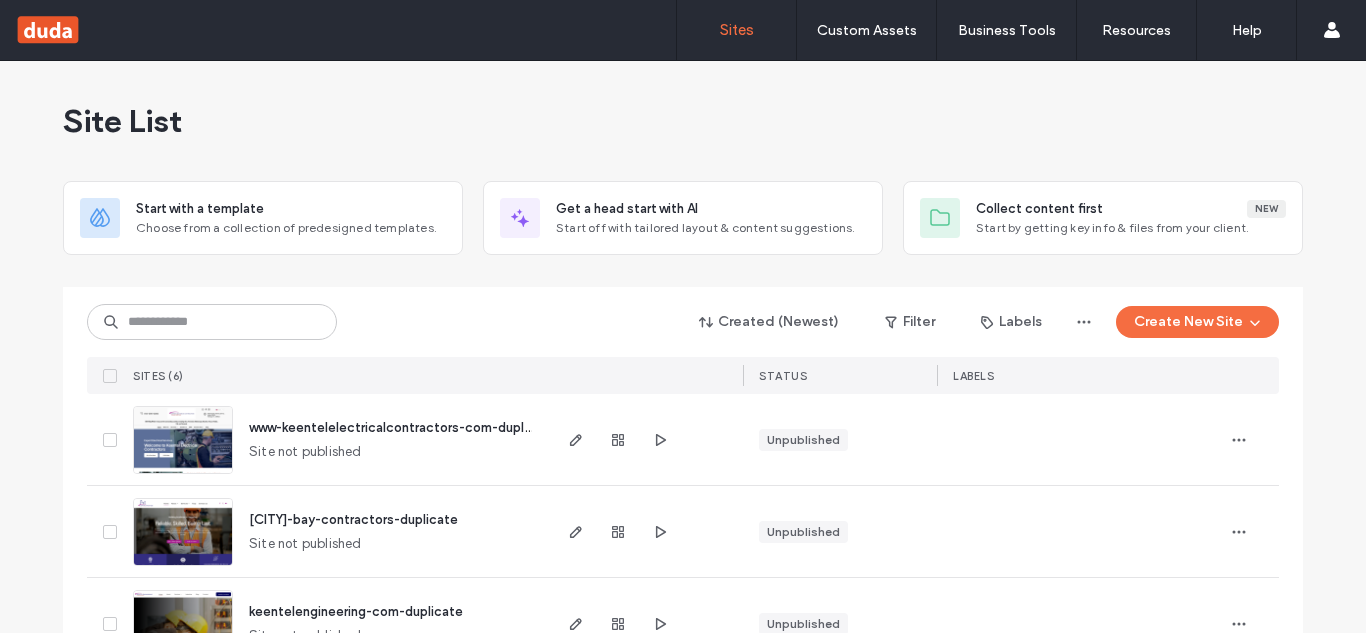 scroll, scrollTop: 0, scrollLeft: 0, axis: both 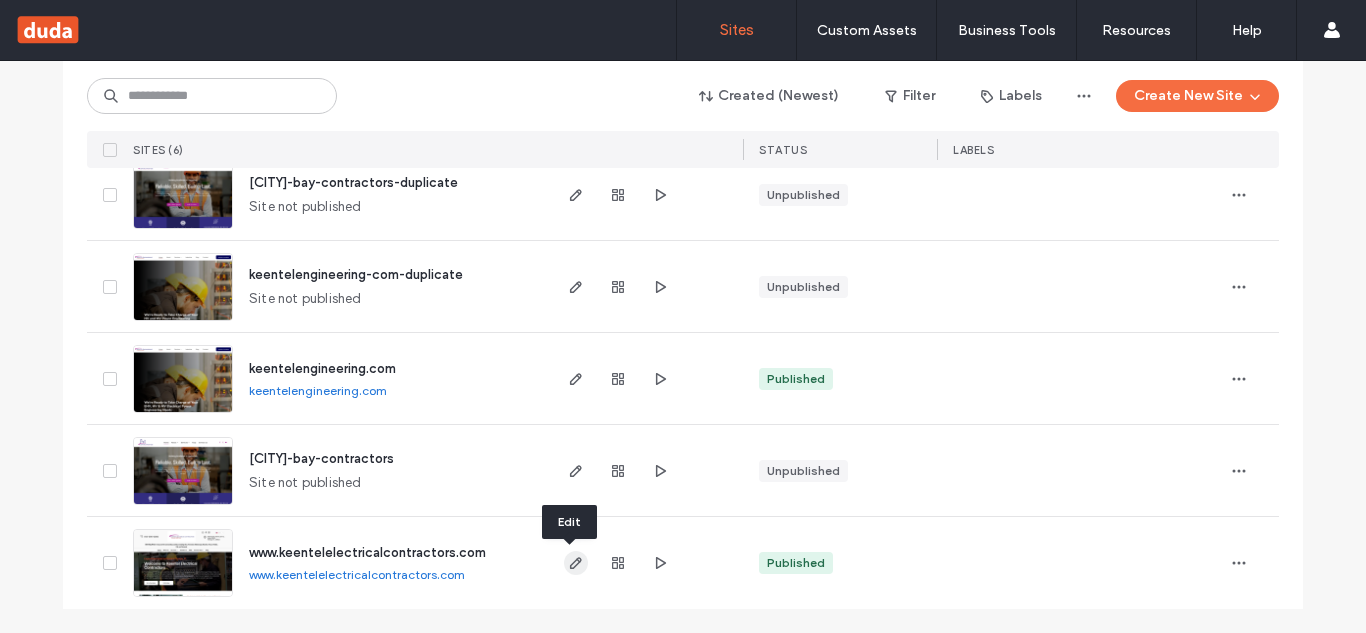 click 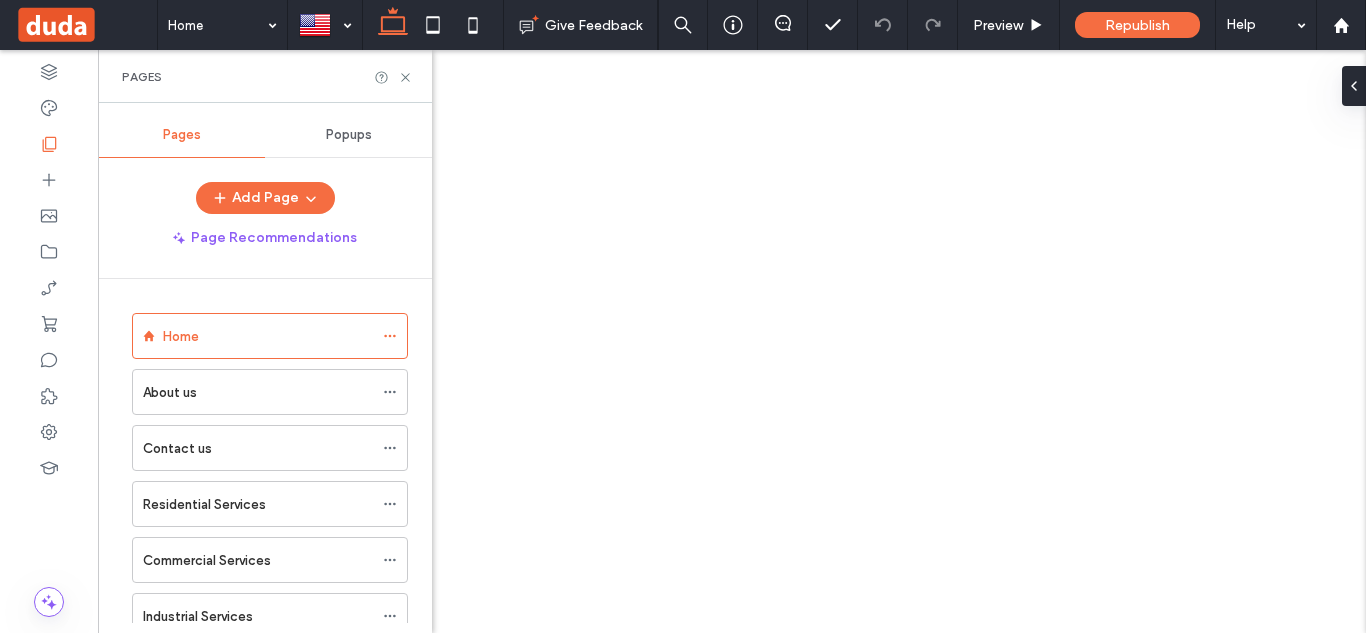 scroll, scrollTop: 0, scrollLeft: 0, axis: both 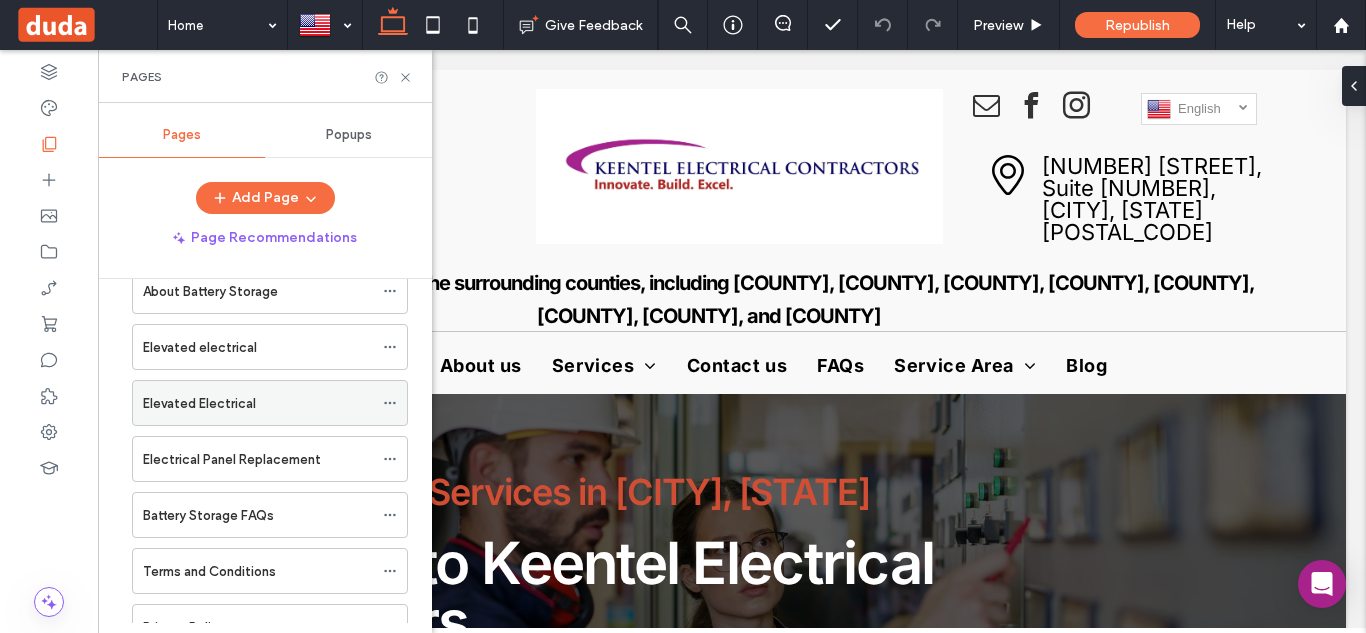 click on "Elevated Electrical" at bounding box center (258, 403) 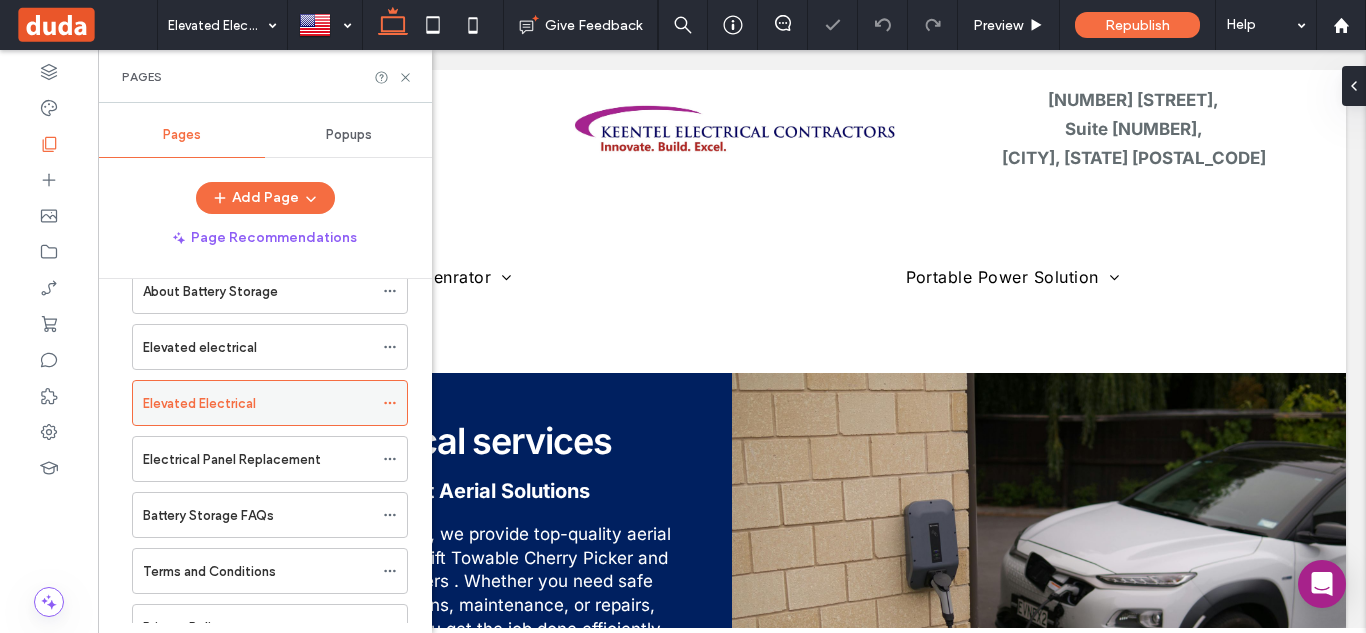 scroll, scrollTop: 0, scrollLeft: 0, axis: both 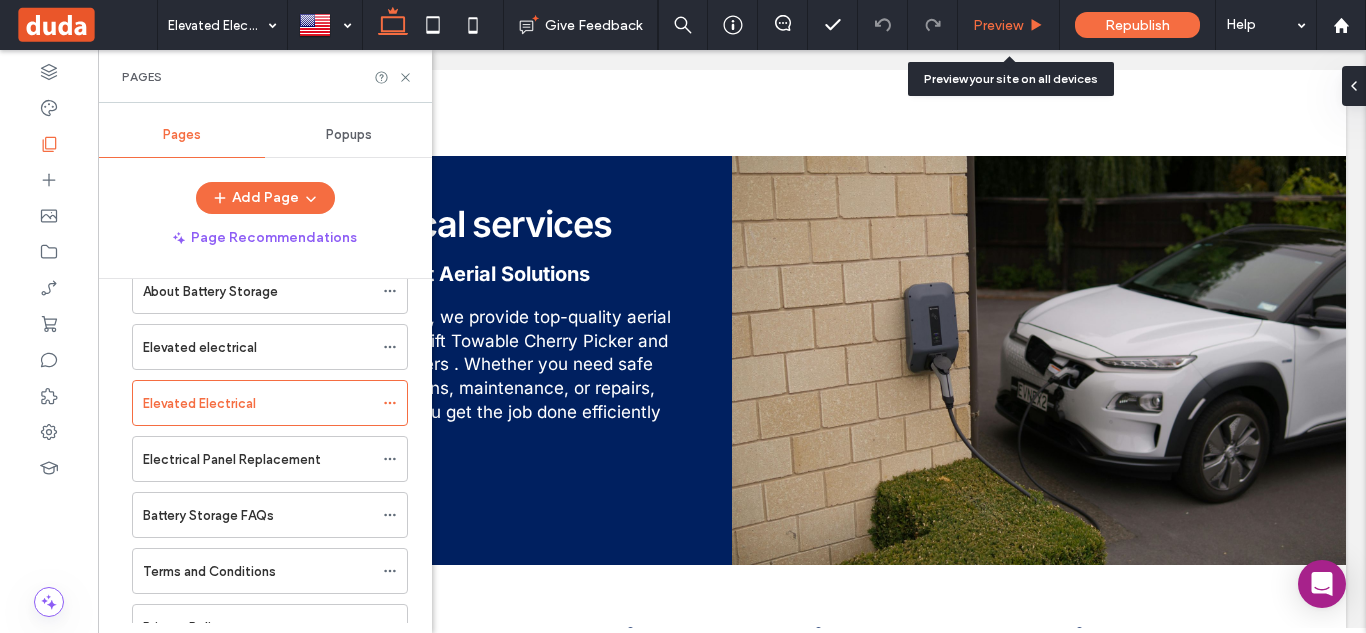 click on "Preview" at bounding box center [1008, 25] 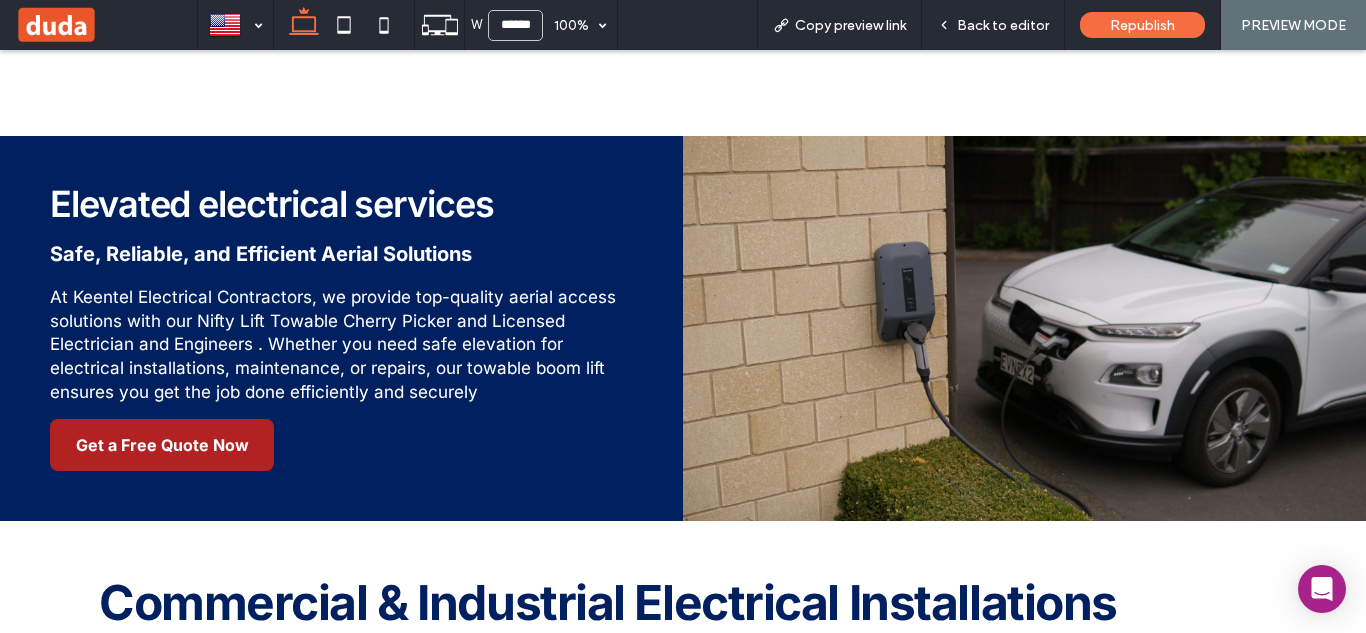 scroll, scrollTop: 0, scrollLeft: 0, axis: both 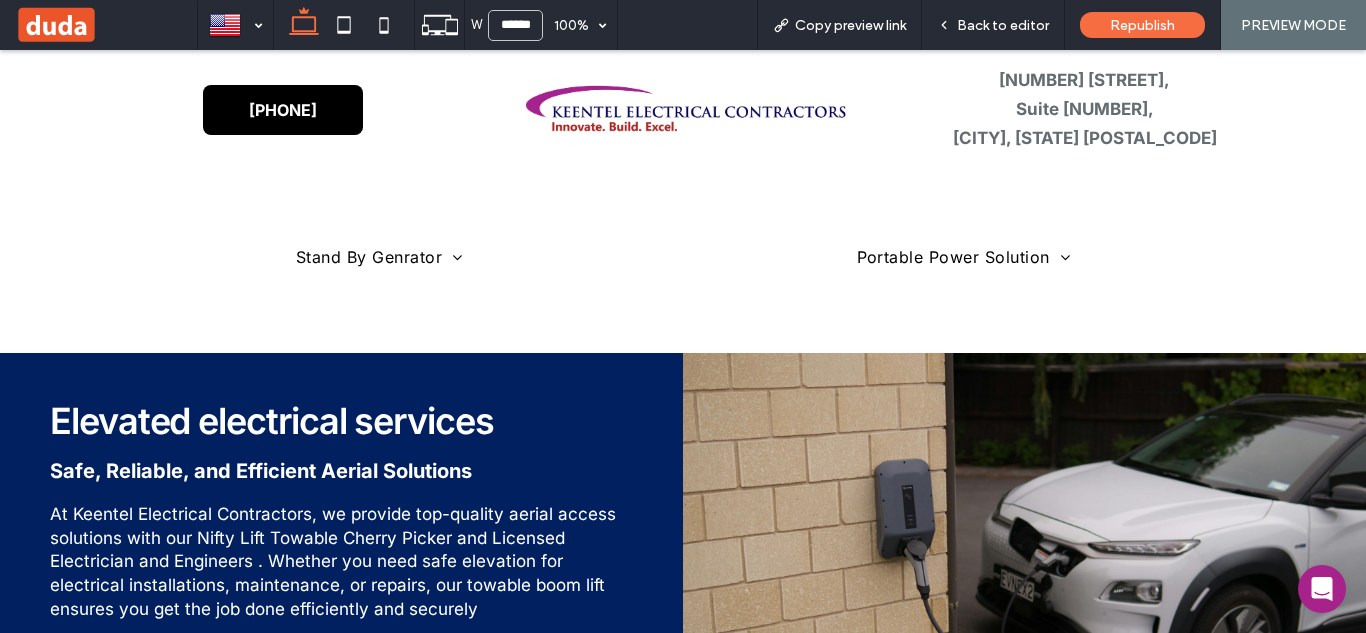 drag, startPoint x: 1365, startPoint y: 137, endPoint x: 1364, endPoint y: 93, distance: 44.011364 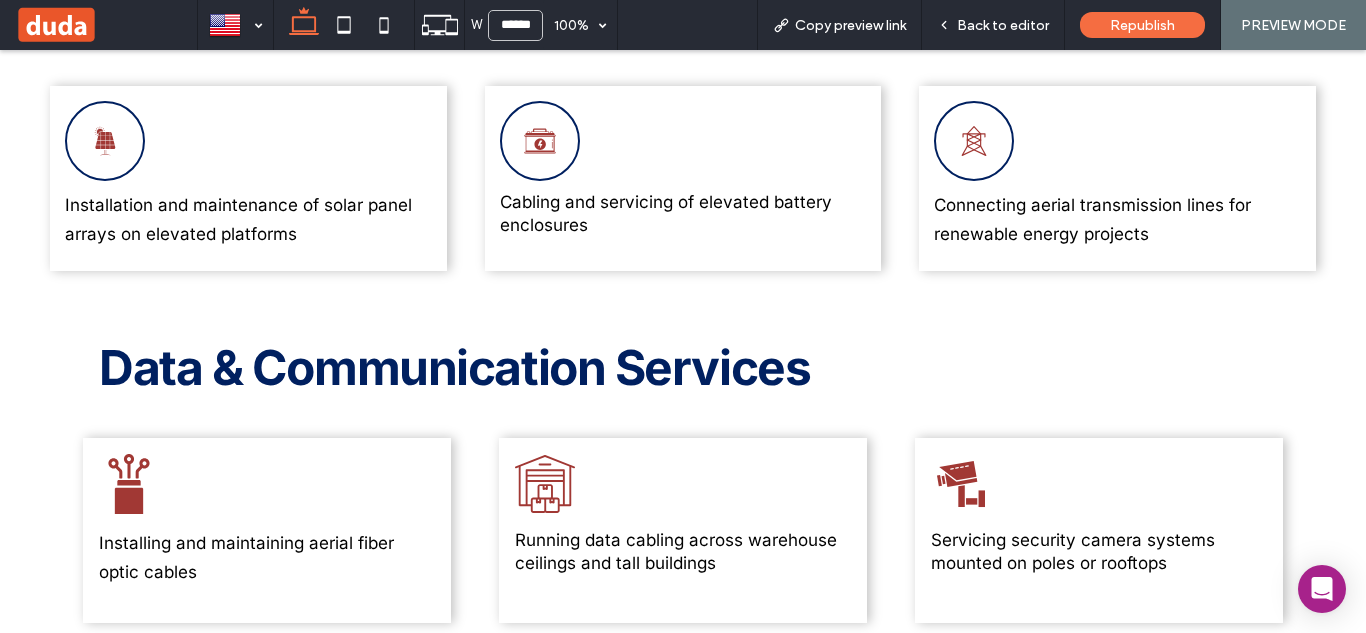 scroll, scrollTop: 1625, scrollLeft: 0, axis: vertical 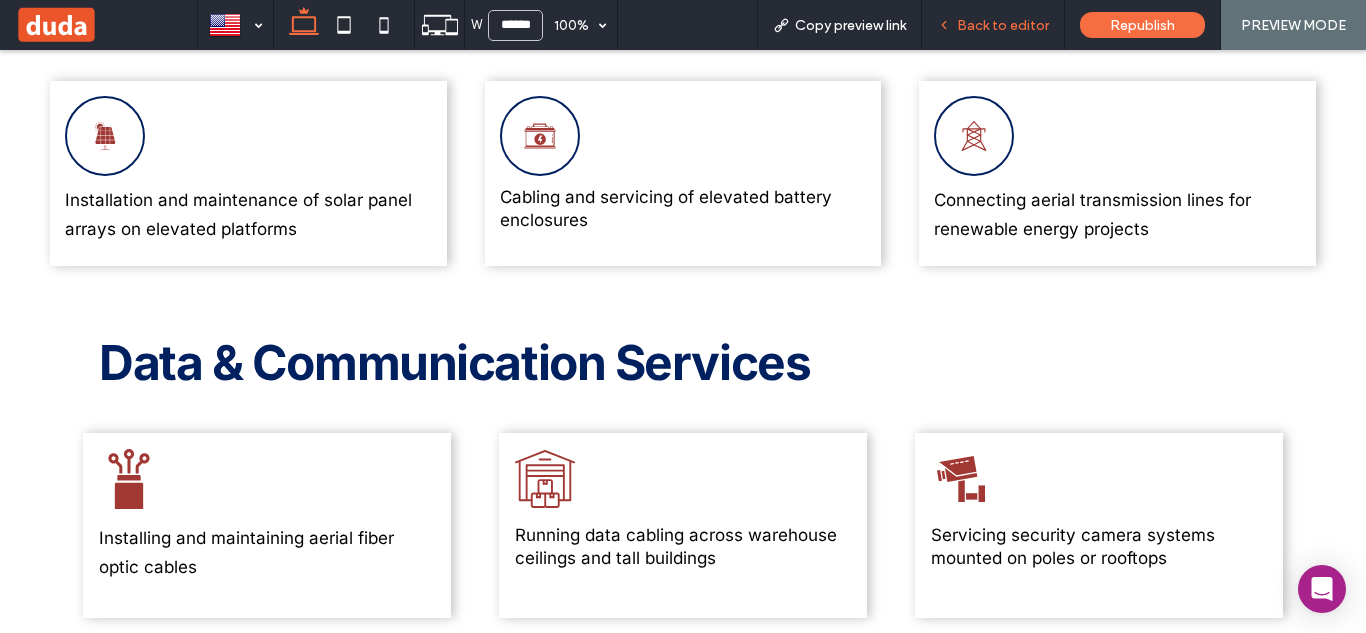 click on "Back to editor" at bounding box center (1003, 25) 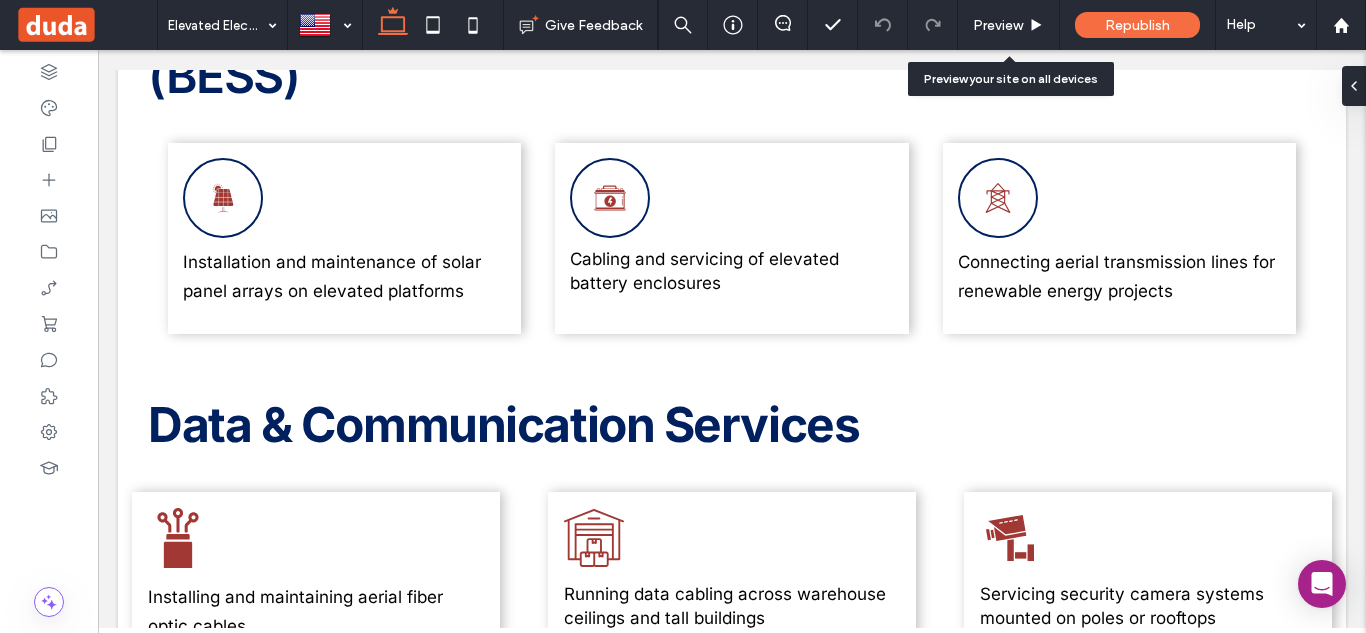 scroll, scrollTop: 1642, scrollLeft: 0, axis: vertical 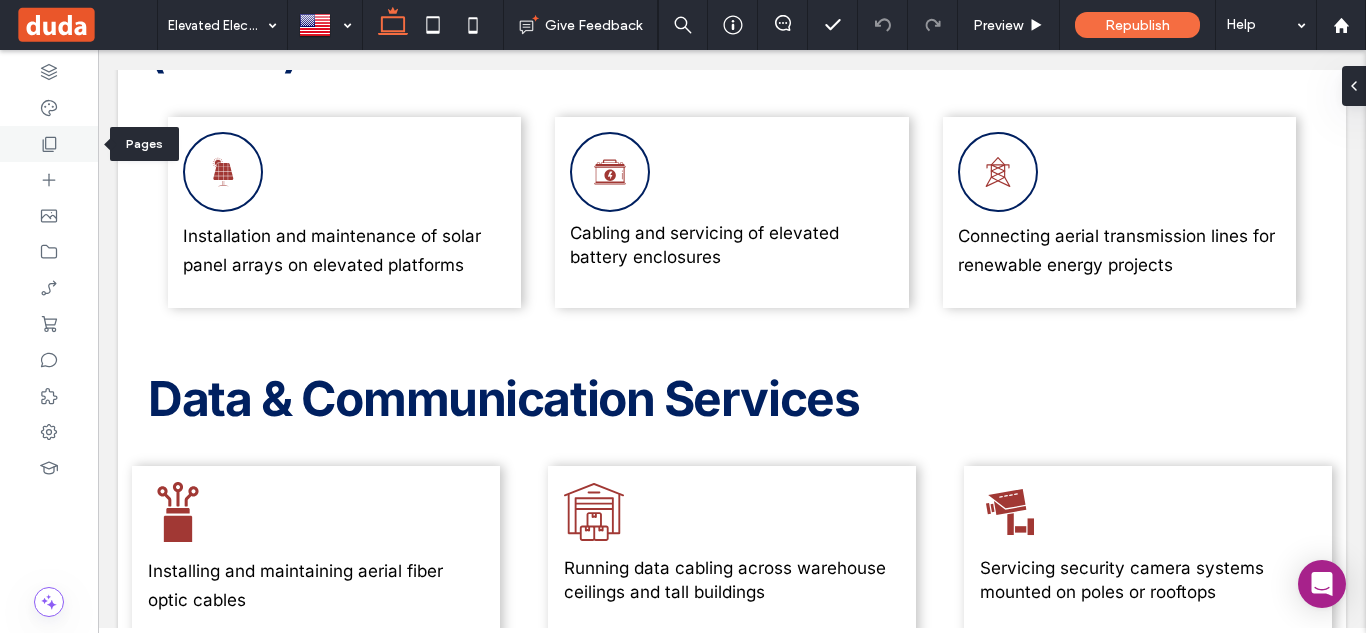 click at bounding box center [49, 144] 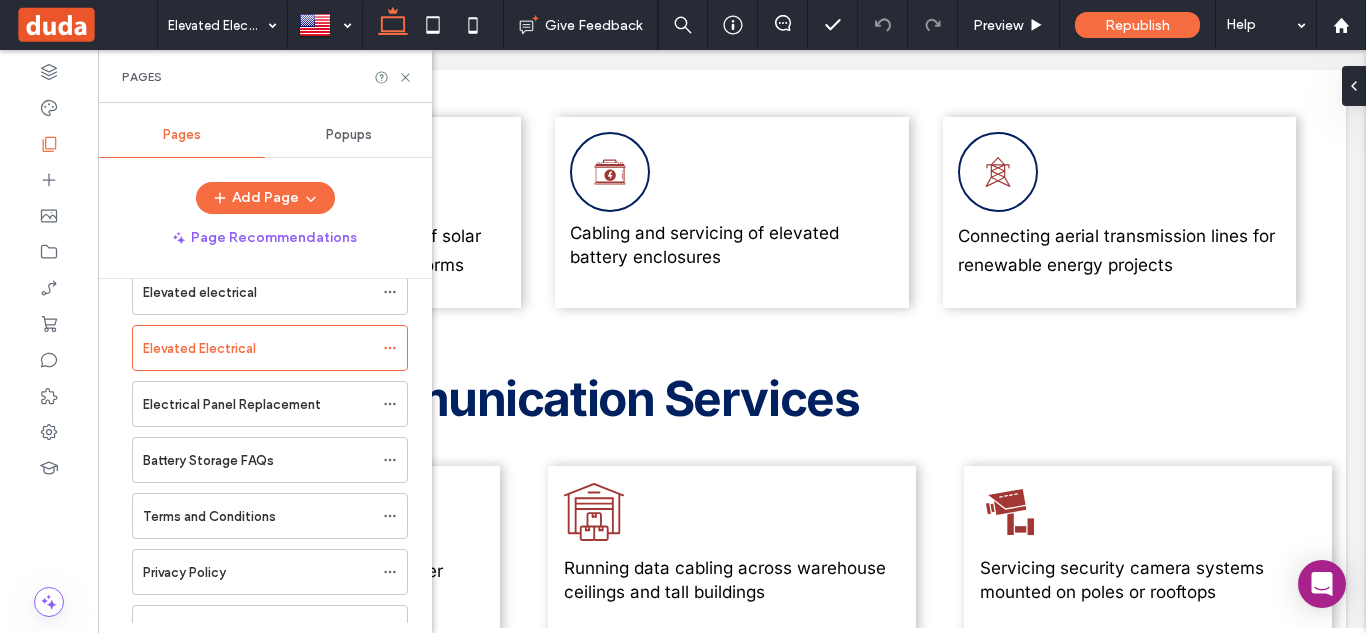 scroll, scrollTop: 2125, scrollLeft: 0, axis: vertical 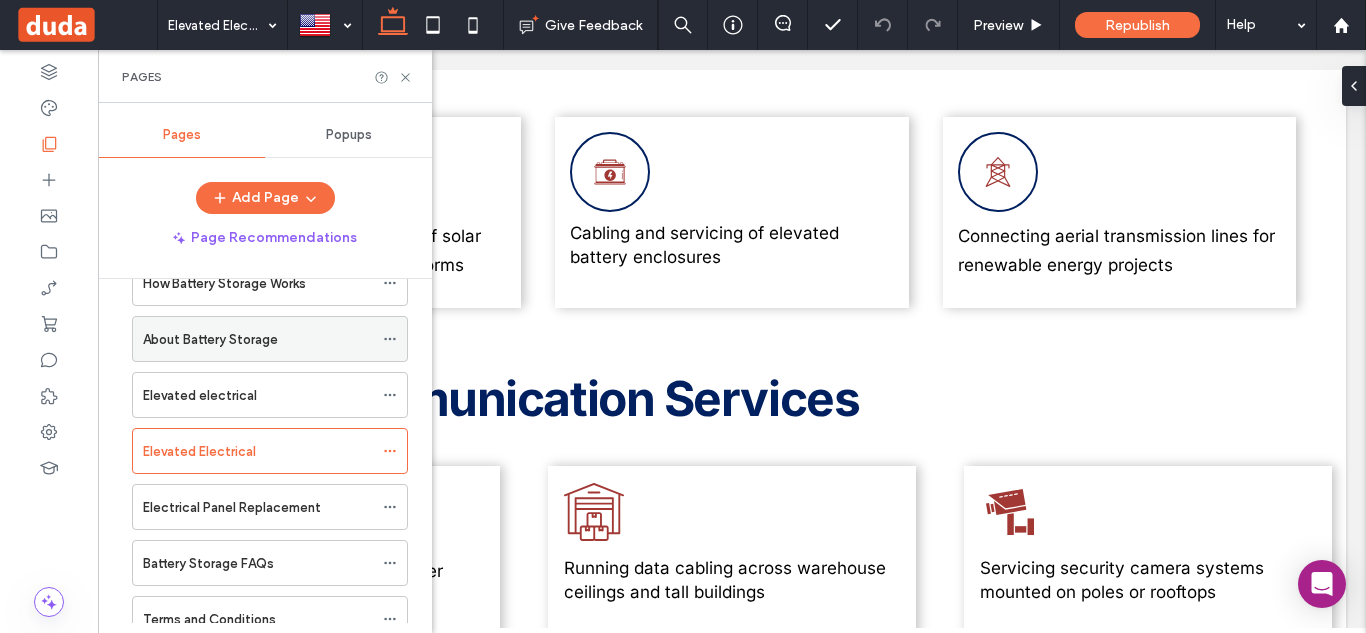 click on "About Battery Storage" at bounding box center [210, 339] 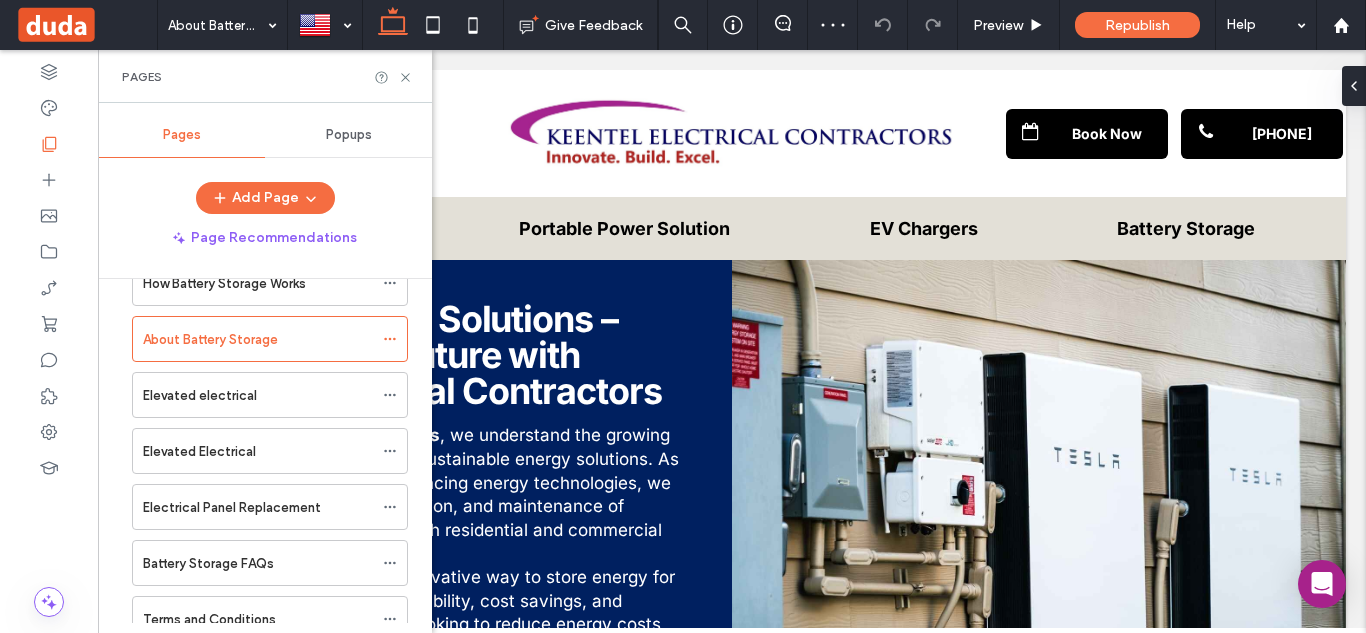 scroll, scrollTop: 0, scrollLeft: 0, axis: both 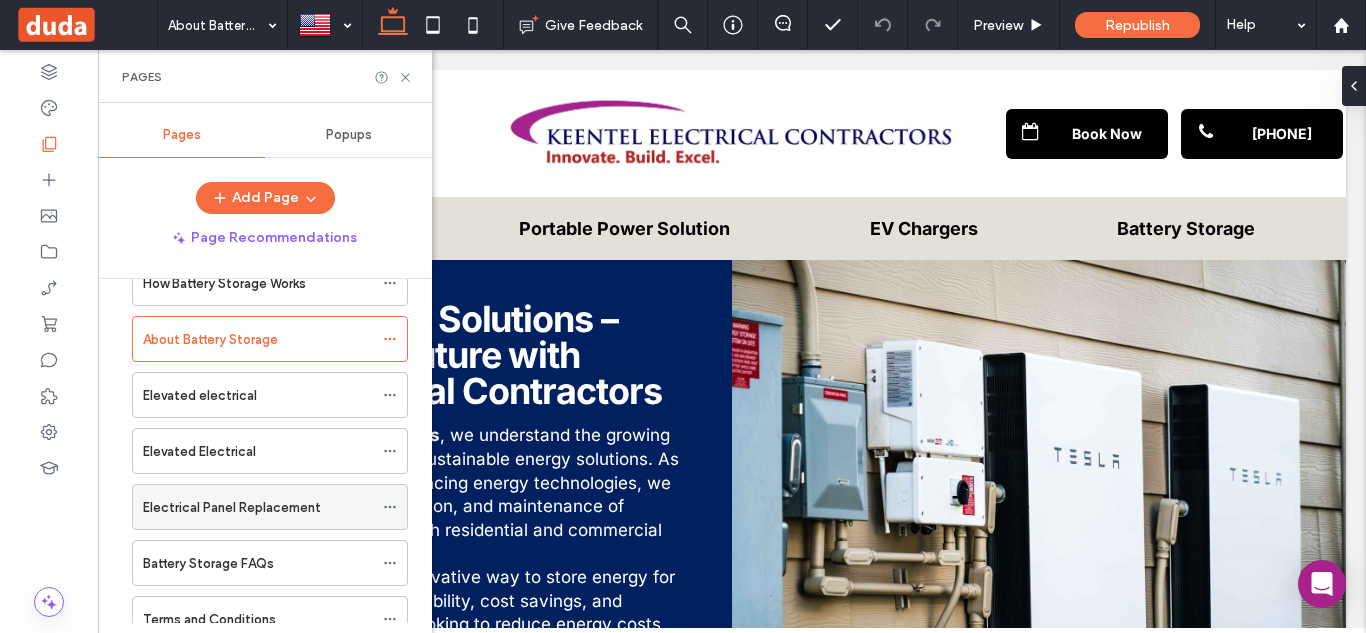 click on "Electrical Panel Replacement" at bounding box center (258, 507) 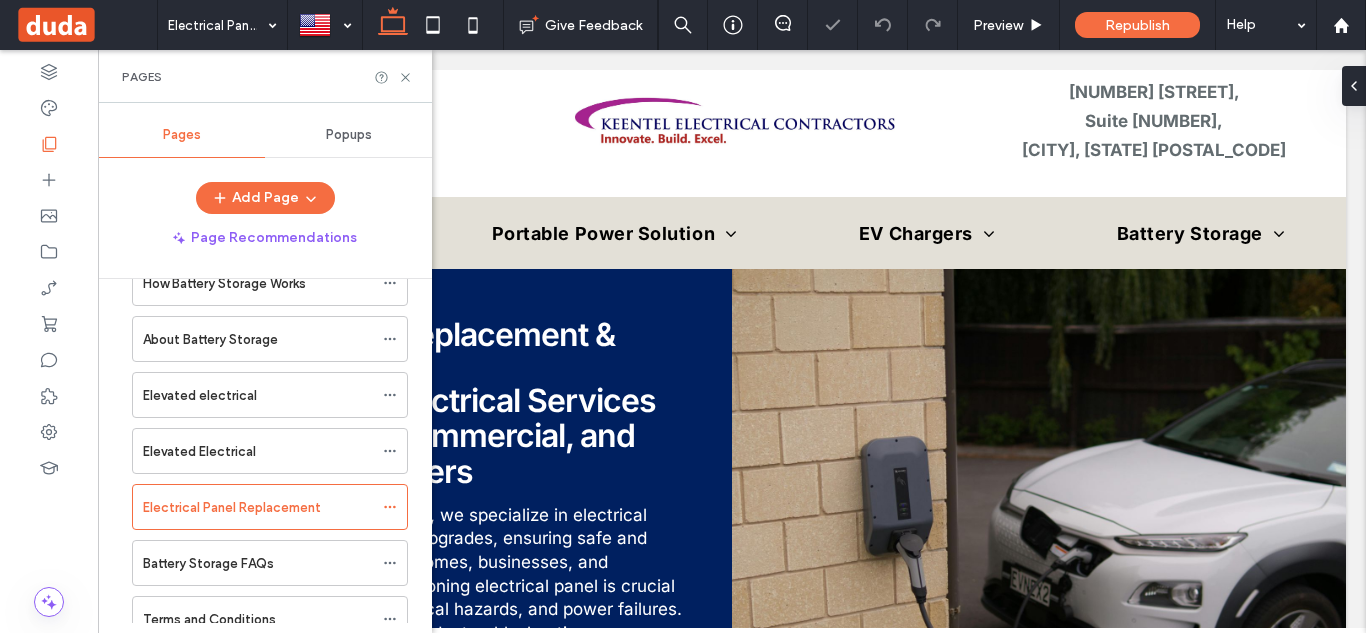 scroll, scrollTop: 0, scrollLeft: 0, axis: both 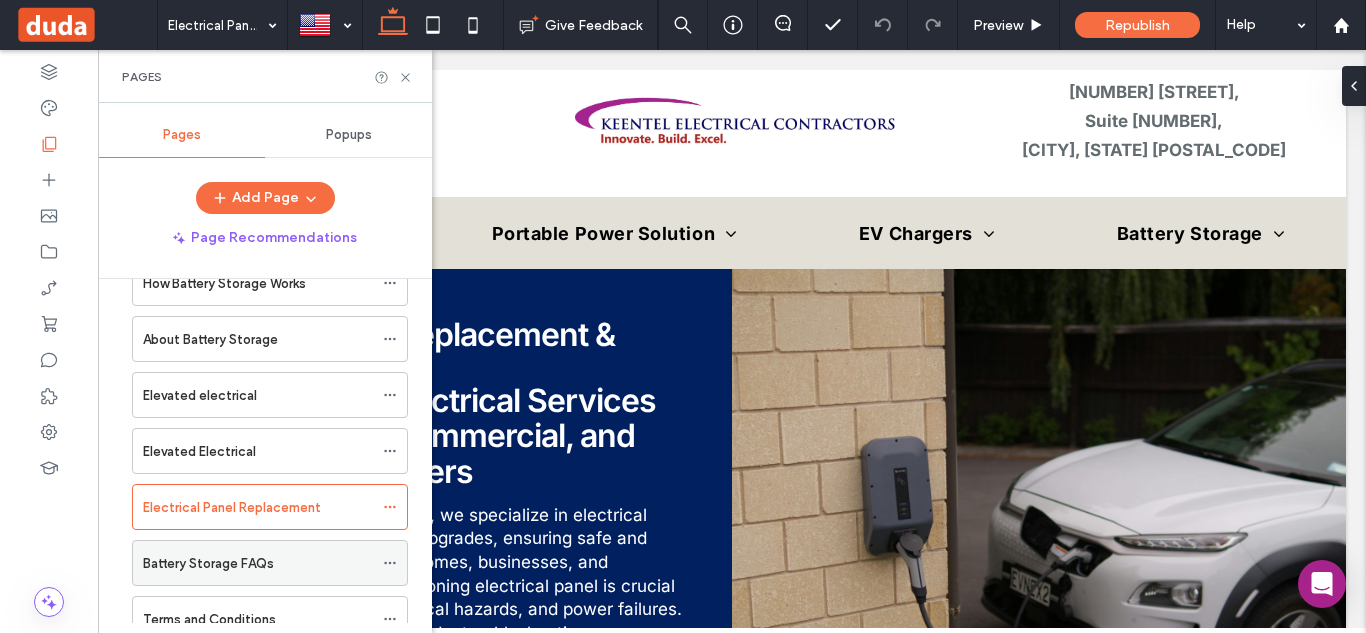 click on "Battery Storage FAQs" at bounding box center [258, 563] 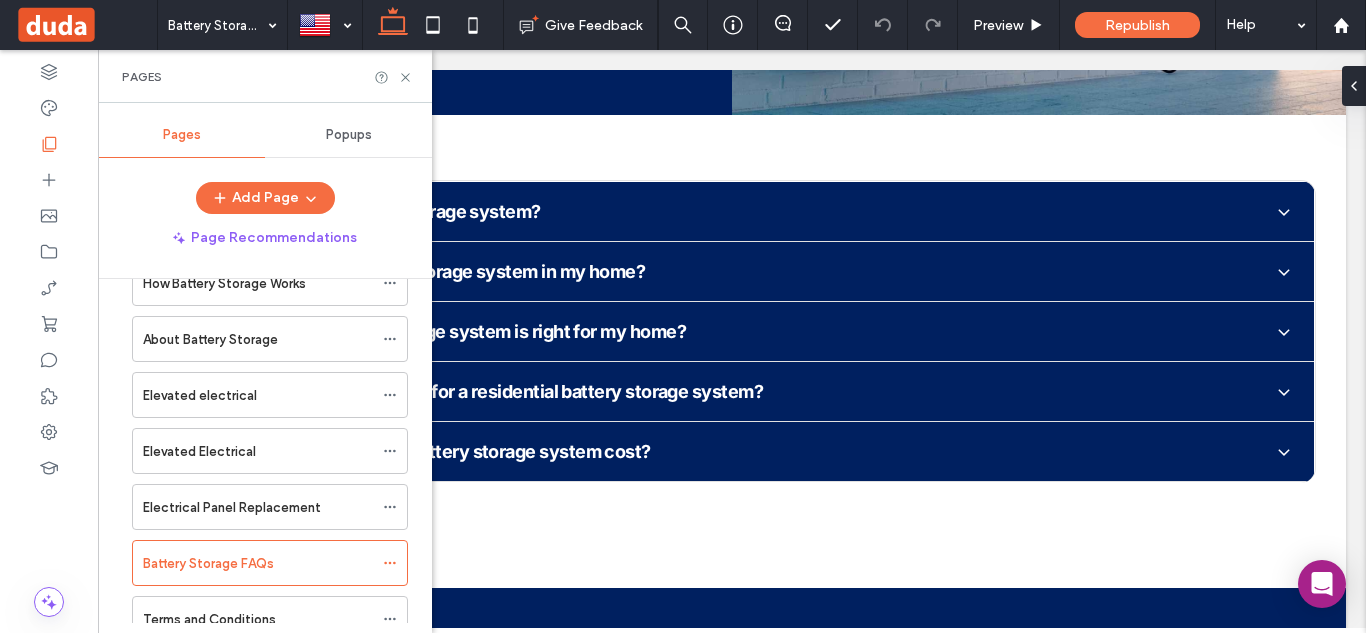scroll, scrollTop: 542, scrollLeft: 0, axis: vertical 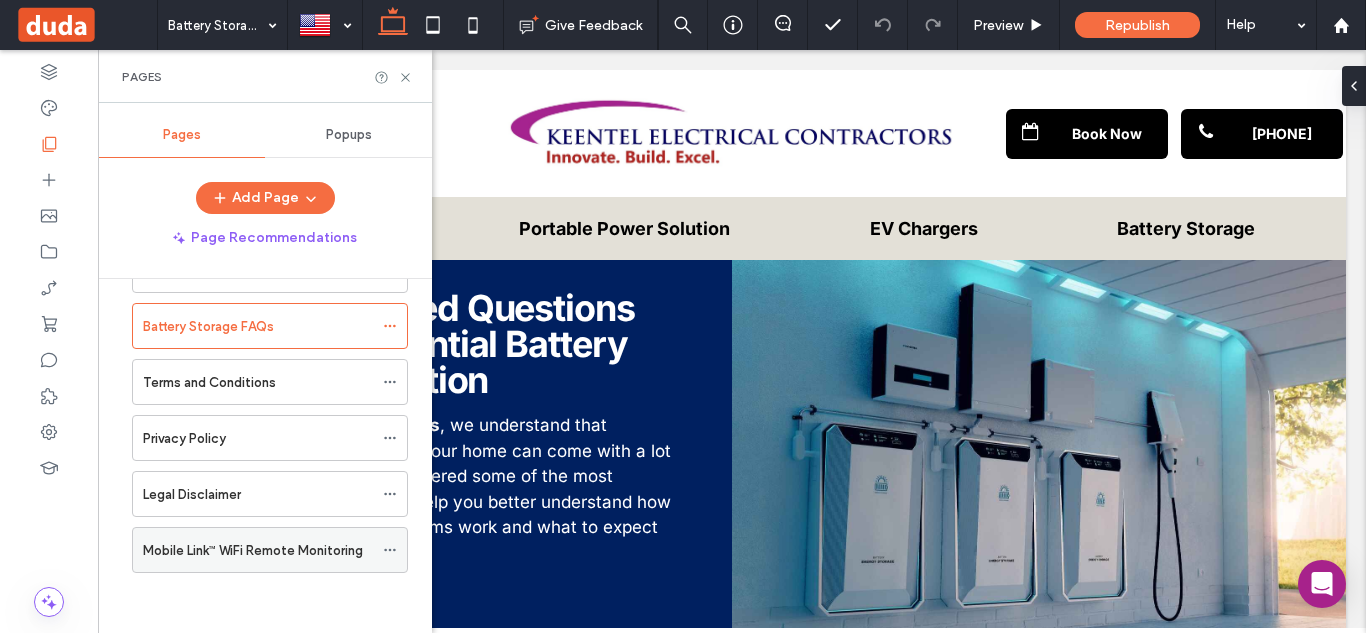 click on "Mobile Link™ WiFi Remote Monitoring" at bounding box center [253, 550] 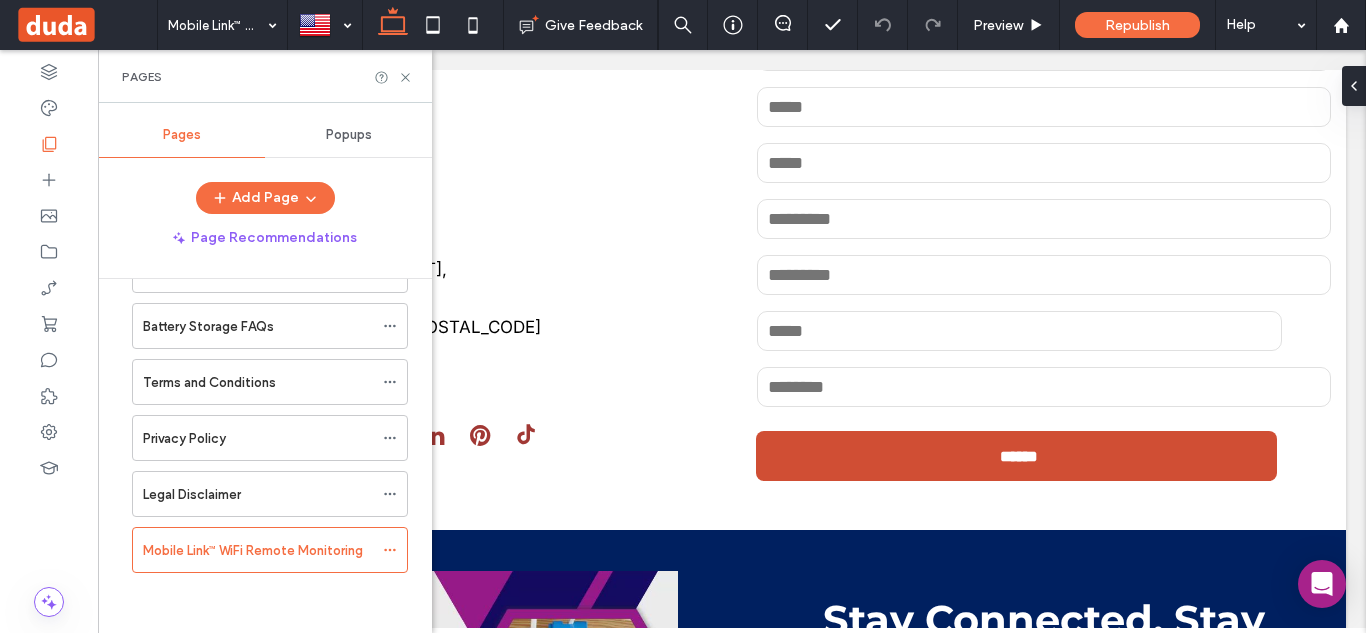 scroll, scrollTop: 3036, scrollLeft: 0, axis: vertical 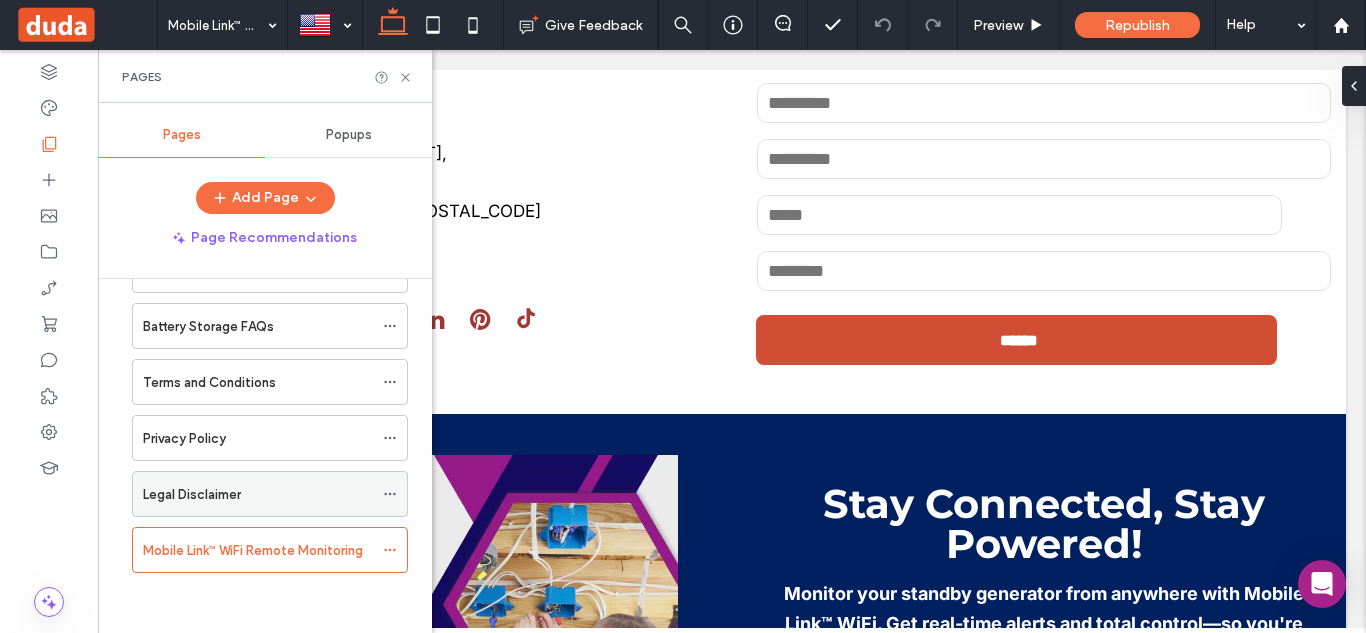 click on "Legal Disclaimer" at bounding box center [258, 494] 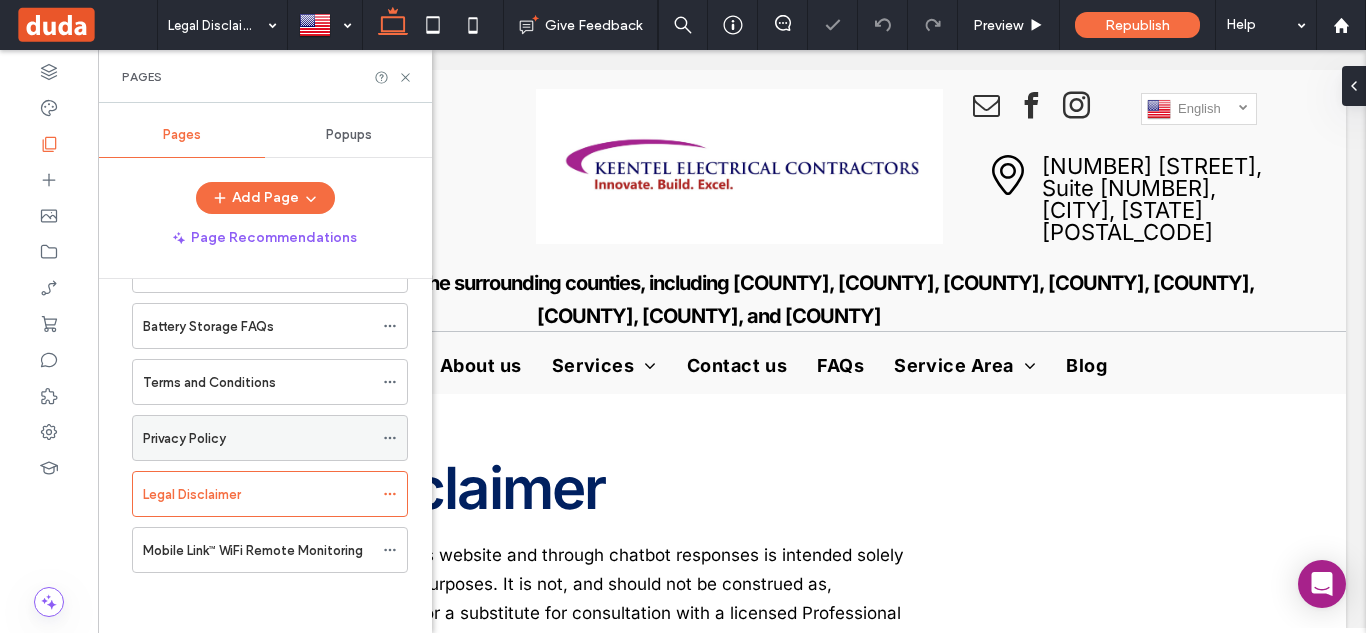 scroll, scrollTop: 0, scrollLeft: 0, axis: both 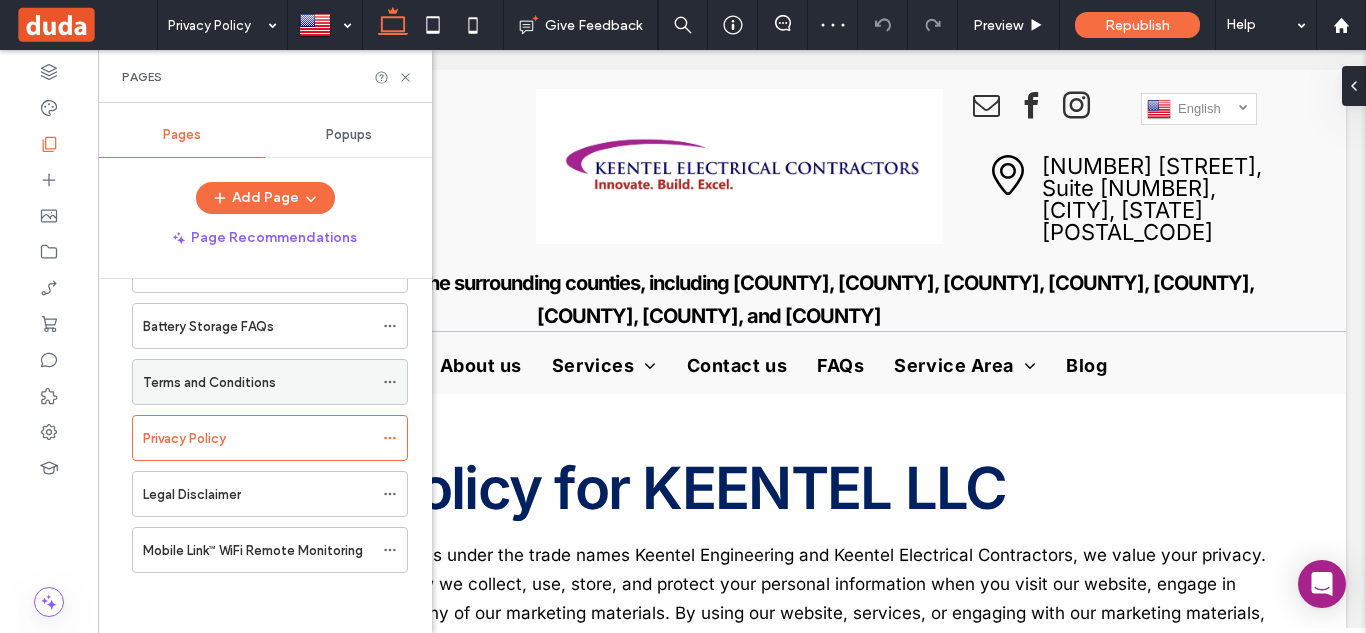 click on "Terms and Conditions" at bounding box center [258, 382] 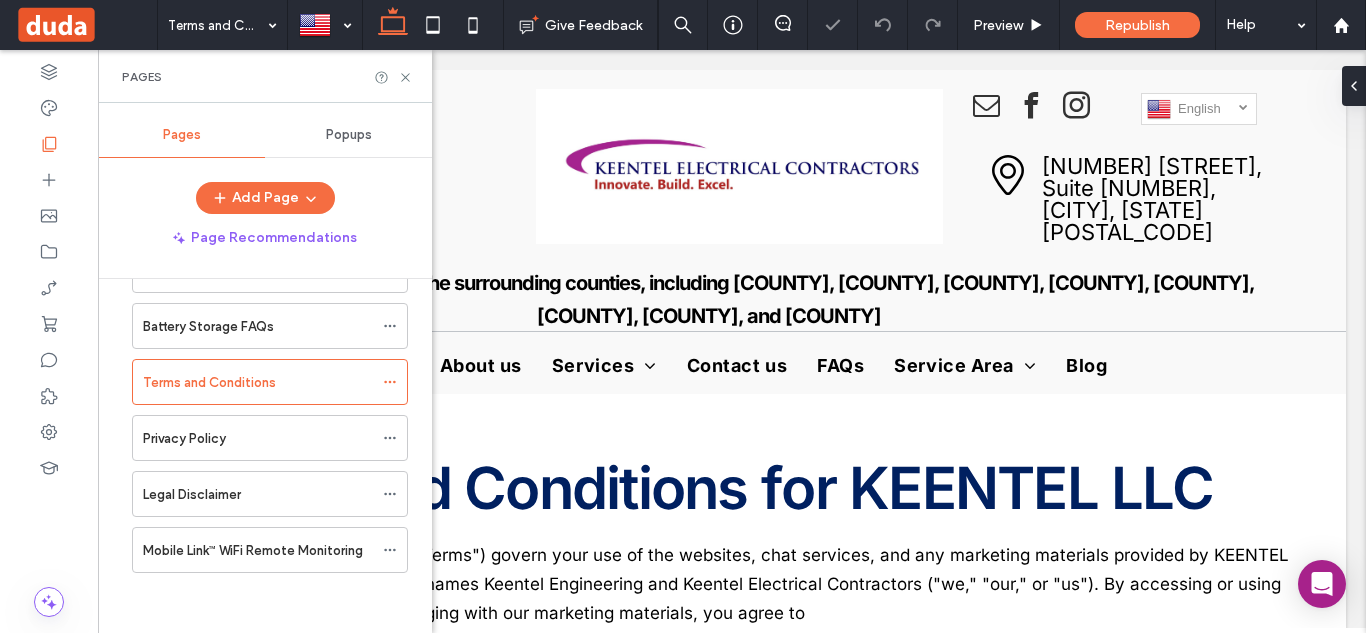 scroll, scrollTop: 0, scrollLeft: 0, axis: both 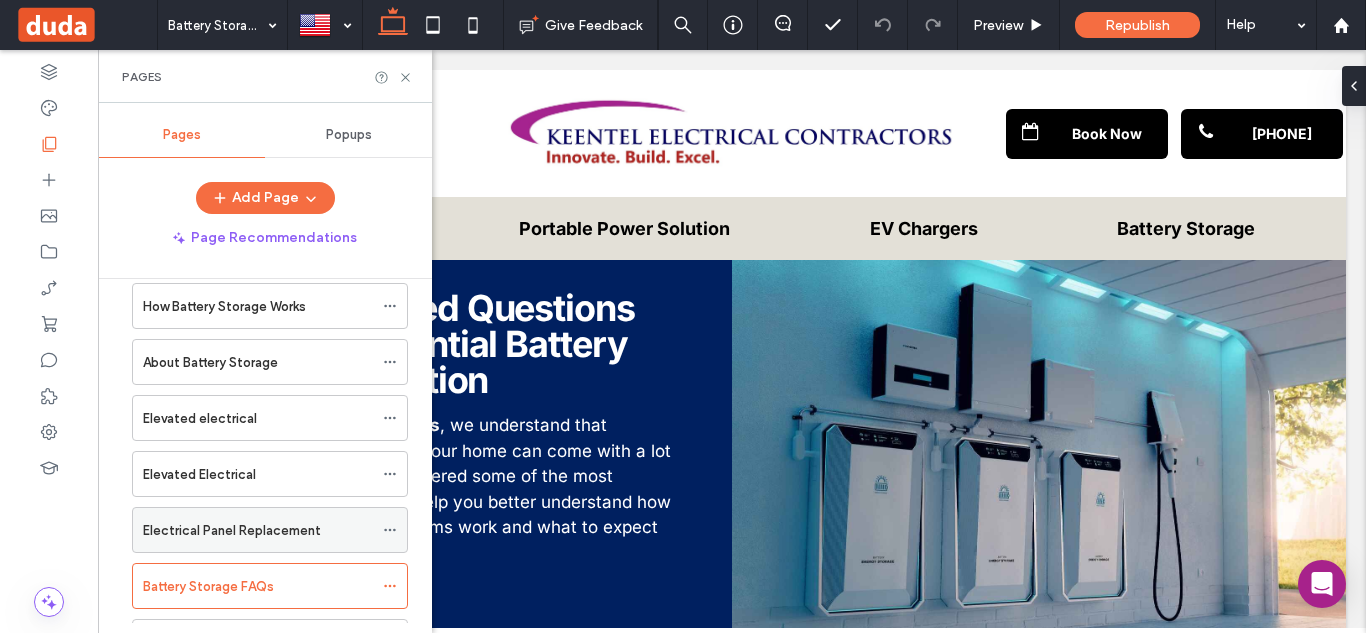click on "Electrical Panel Replacement" at bounding box center (232, 530) 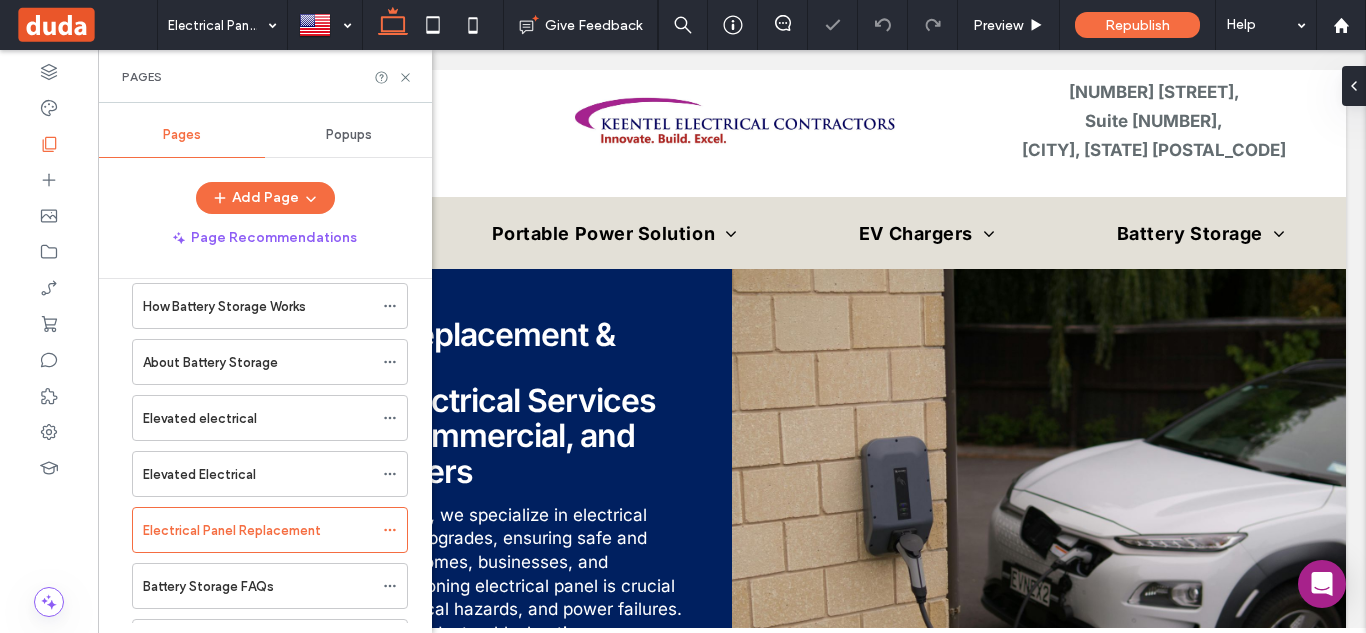 scroll, scrollTop: 0, scrollLeft: 0, axis: both 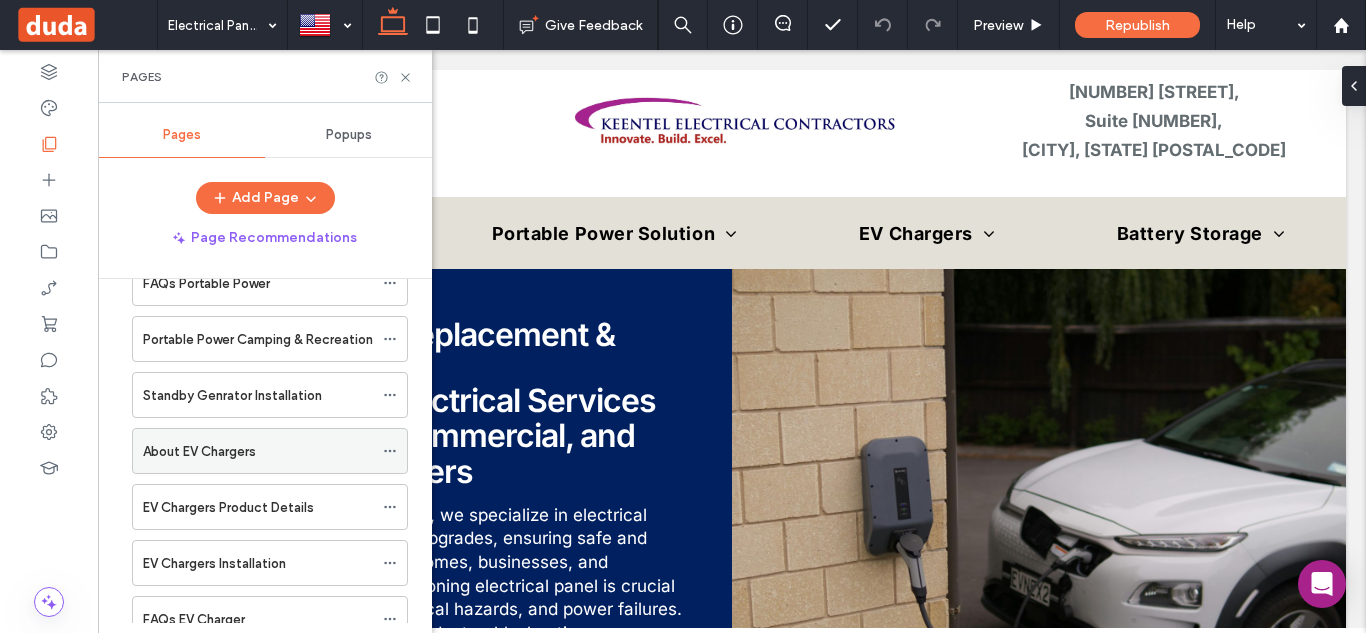 click on "About EV Chargers" at bounding box center (258, 451) 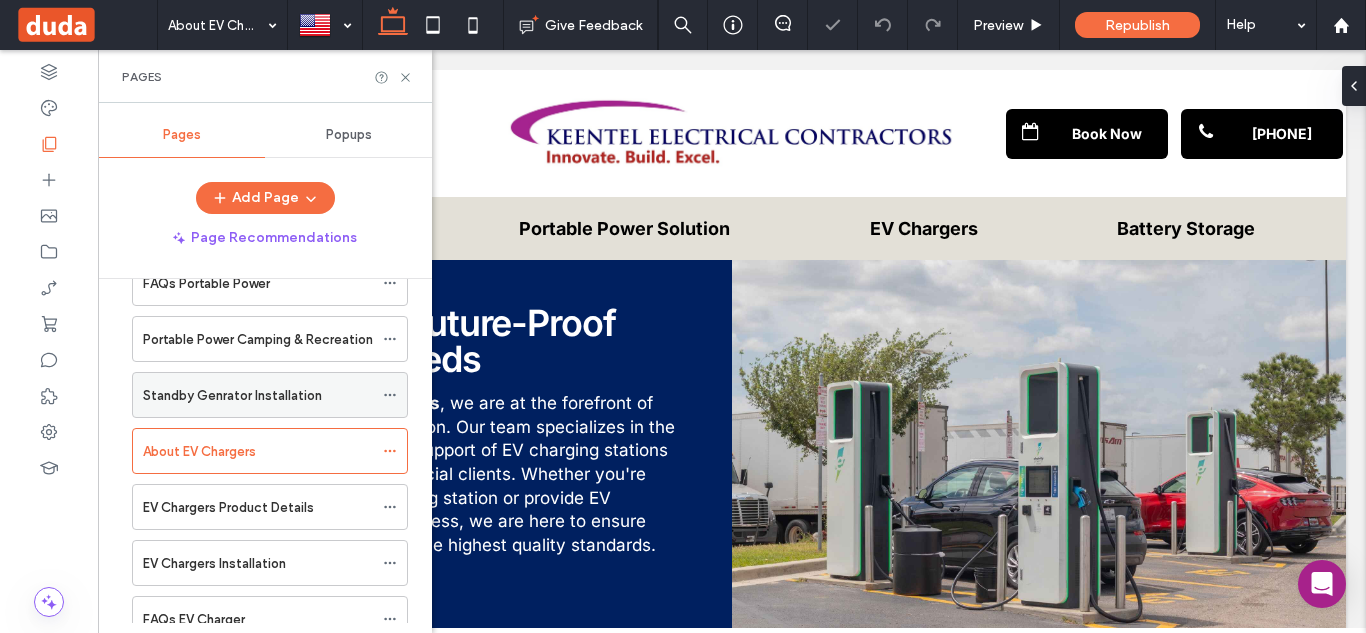 click on "Standby Genrator Installation" at bounding box center (232, 395) 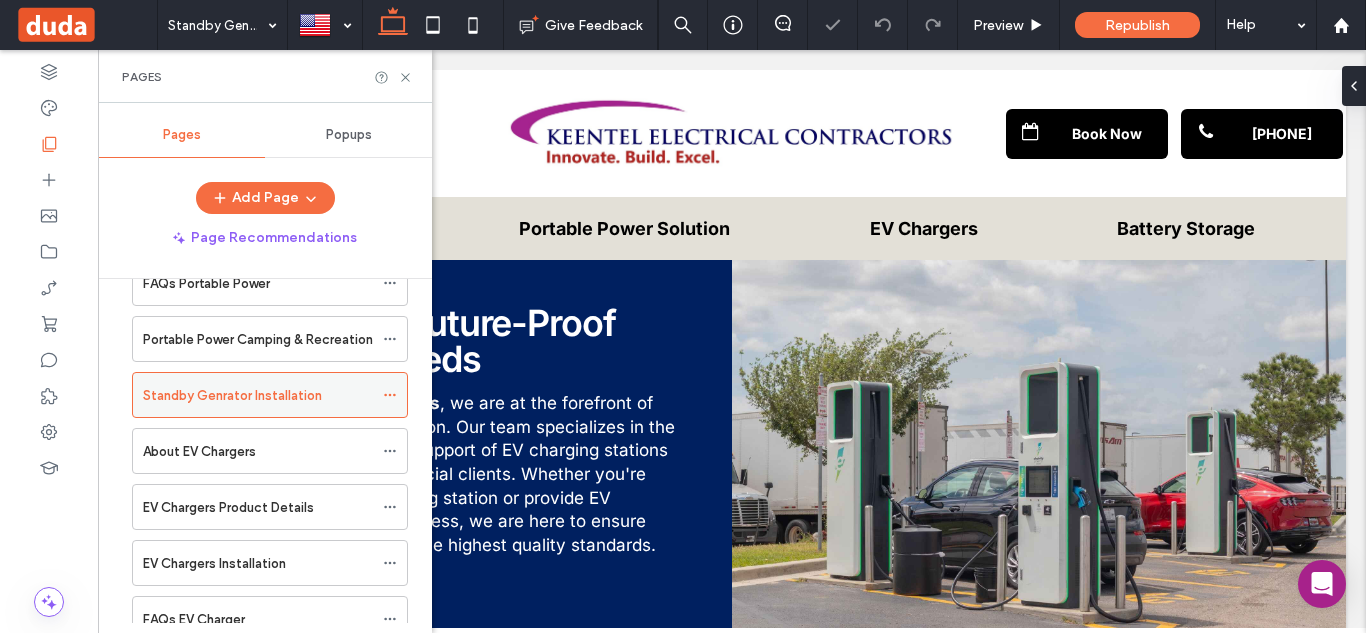 scroll, scrollTop: 0, scrollLeft: 0, axis: both 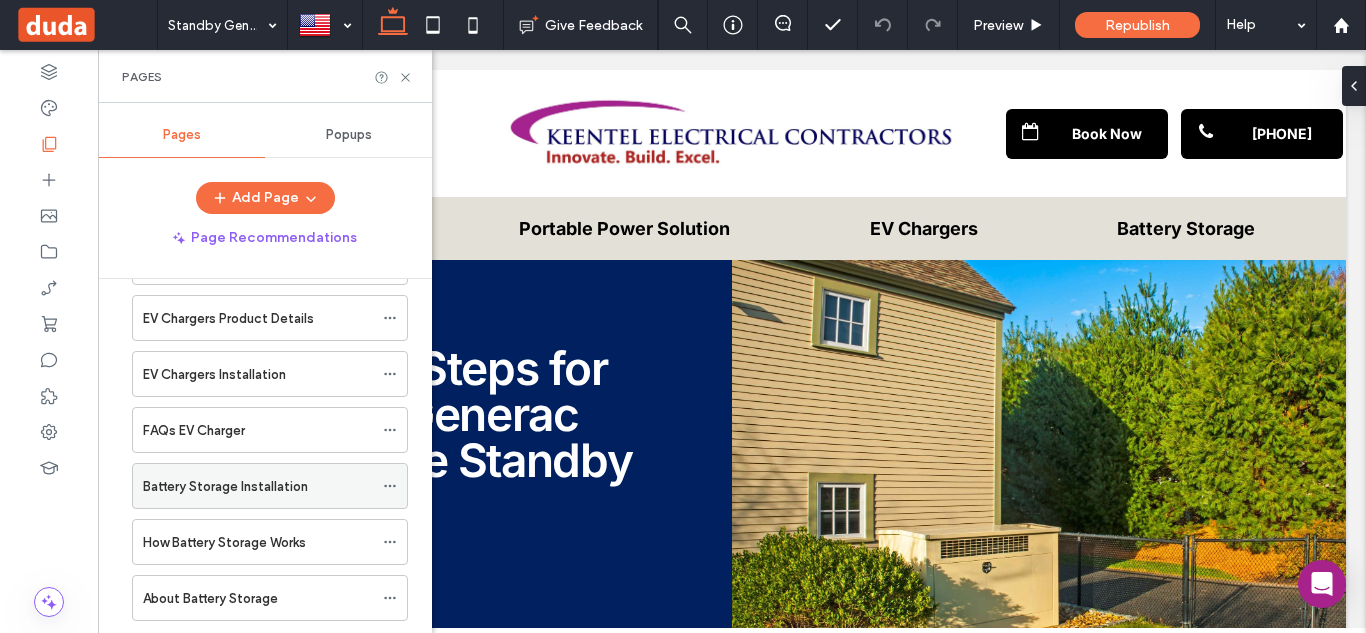 click on "Battery Storage Installation" at bounding box center [225, 486] 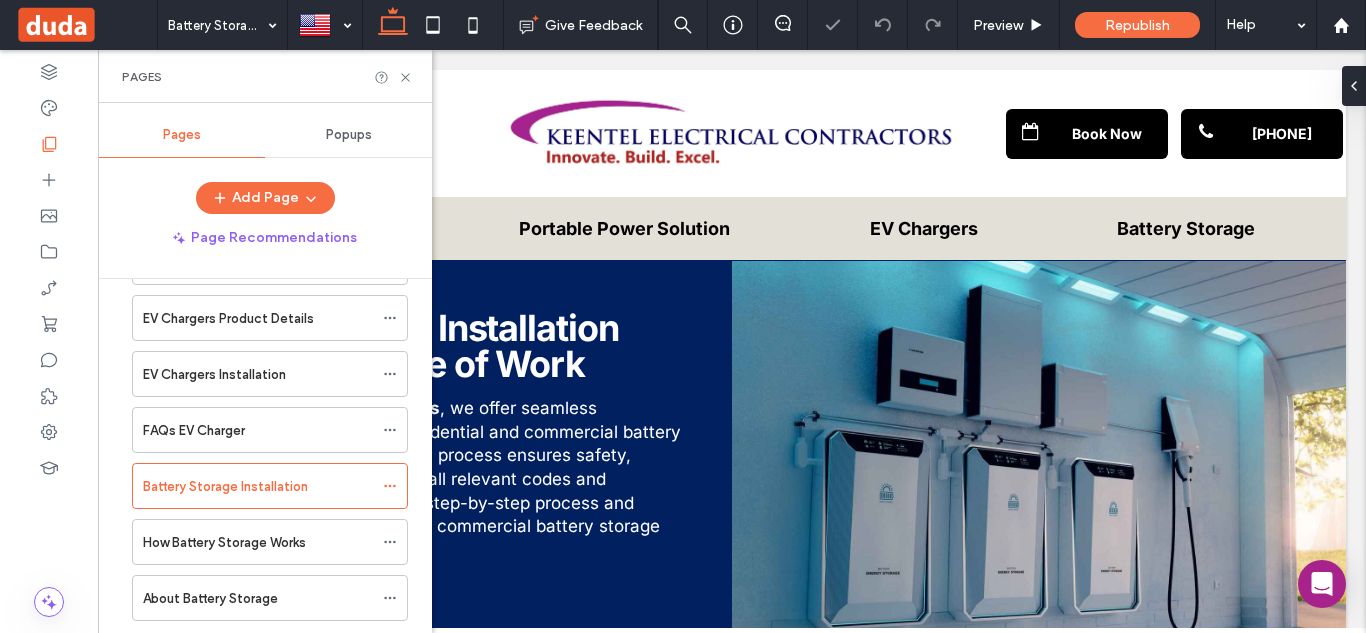 scroll, scrollTop: 0, scrollLeft: 0, axis: both 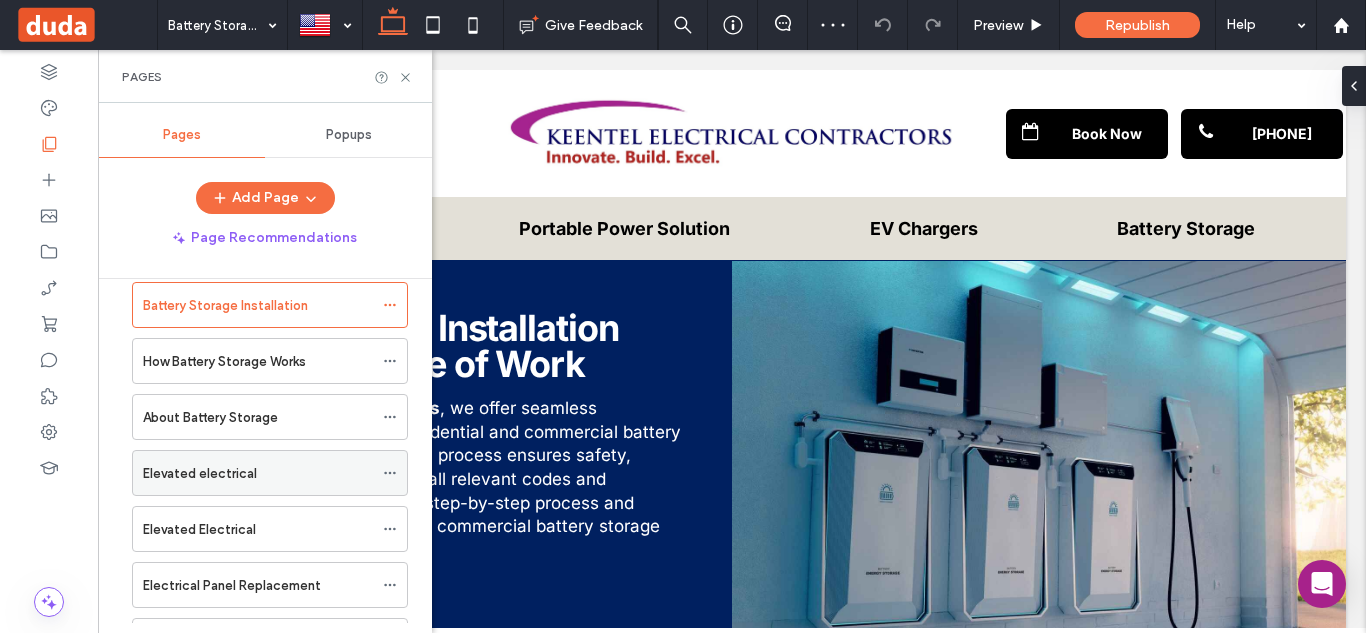 click on "Elevated electrical" at bounding box center (258, 473) 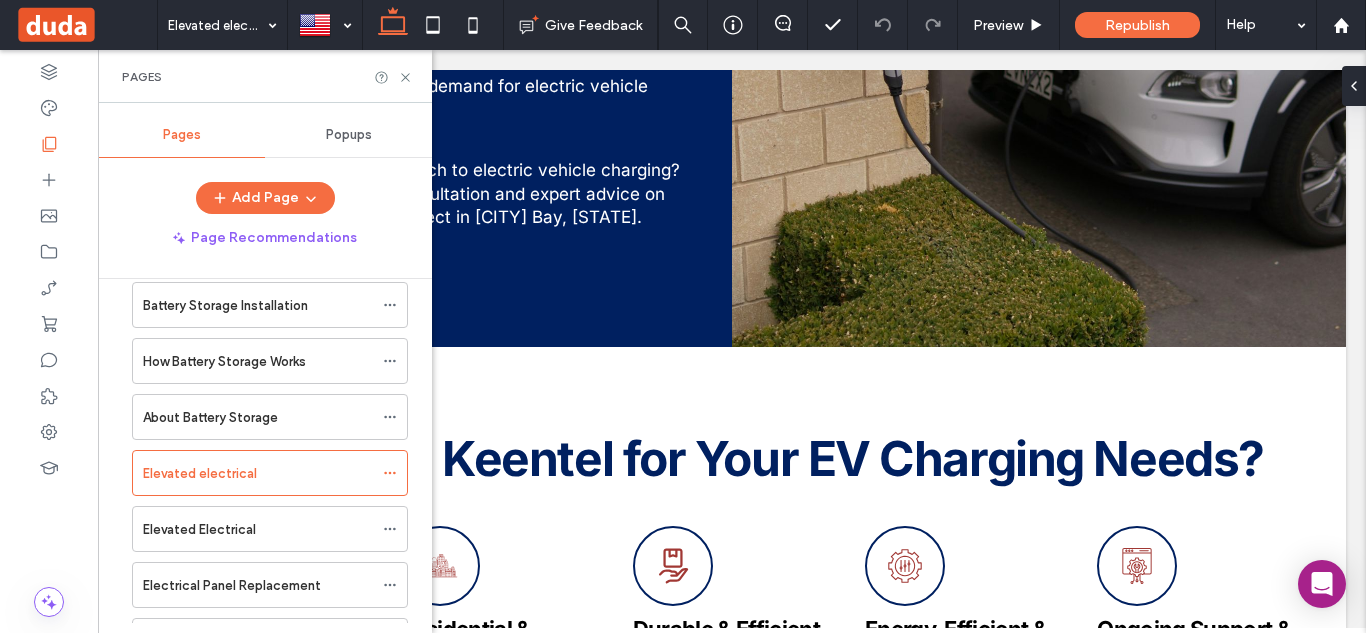 scroll, scrollTop: 0, scrollLeft: 0, axis: both 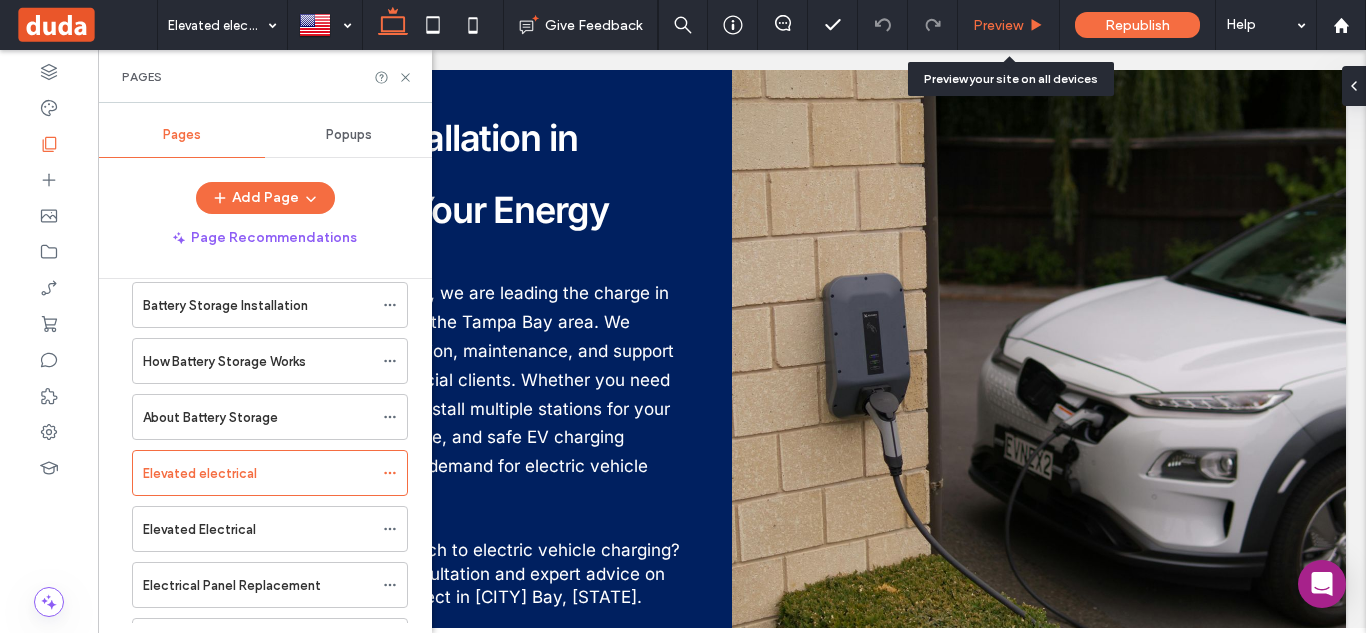 click on "Preview" at bounding box center (998, 25) 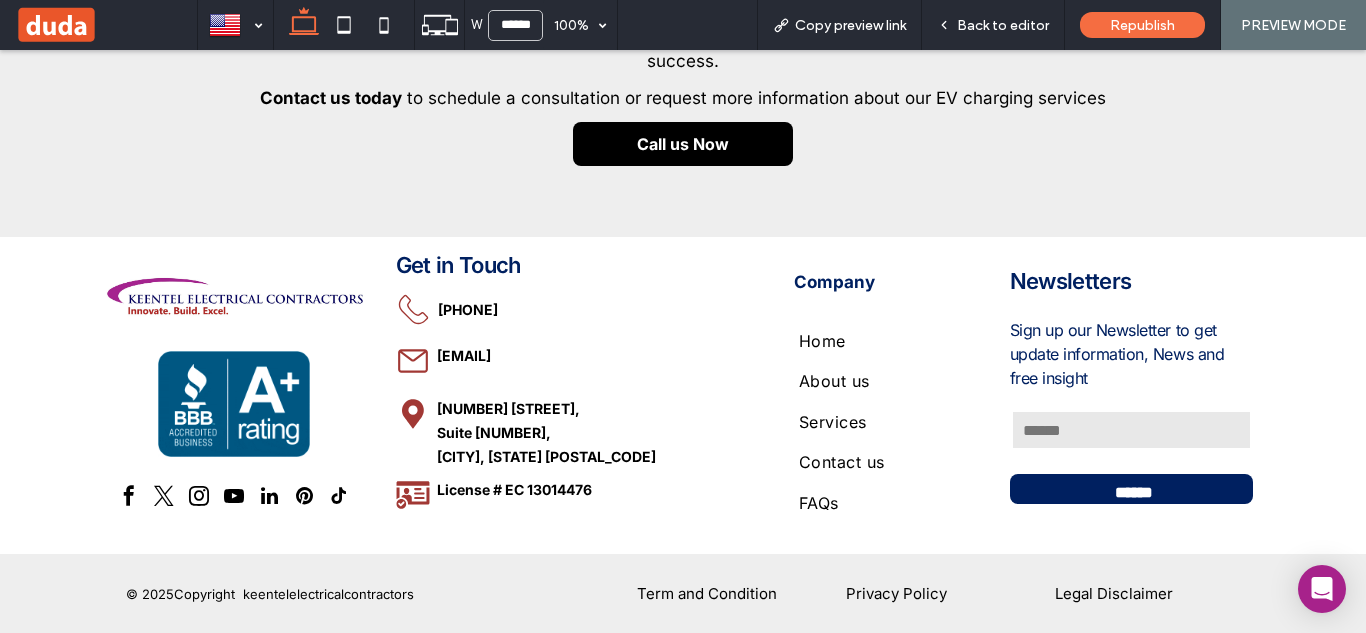 scroll, scrollTop: 0, scrollLeft: 0, axis: both 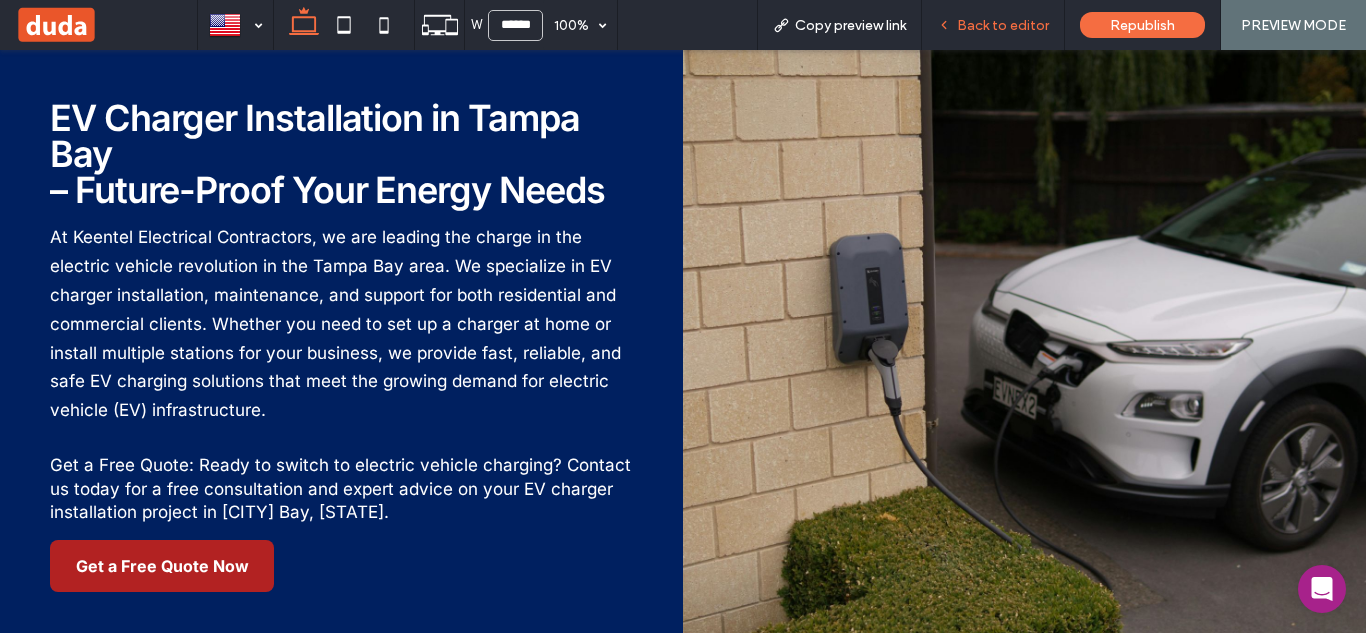 click on "Back to editor" at bounding box center (1003, 25) 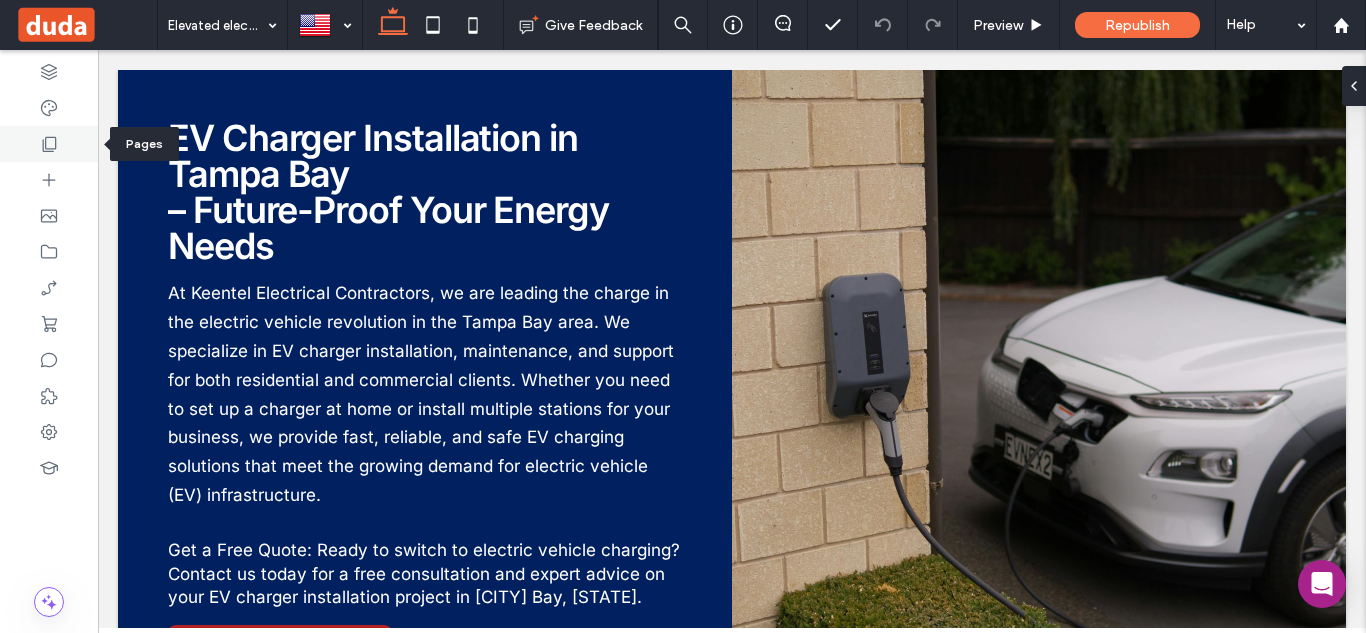 click at bounding box center [49, 144] 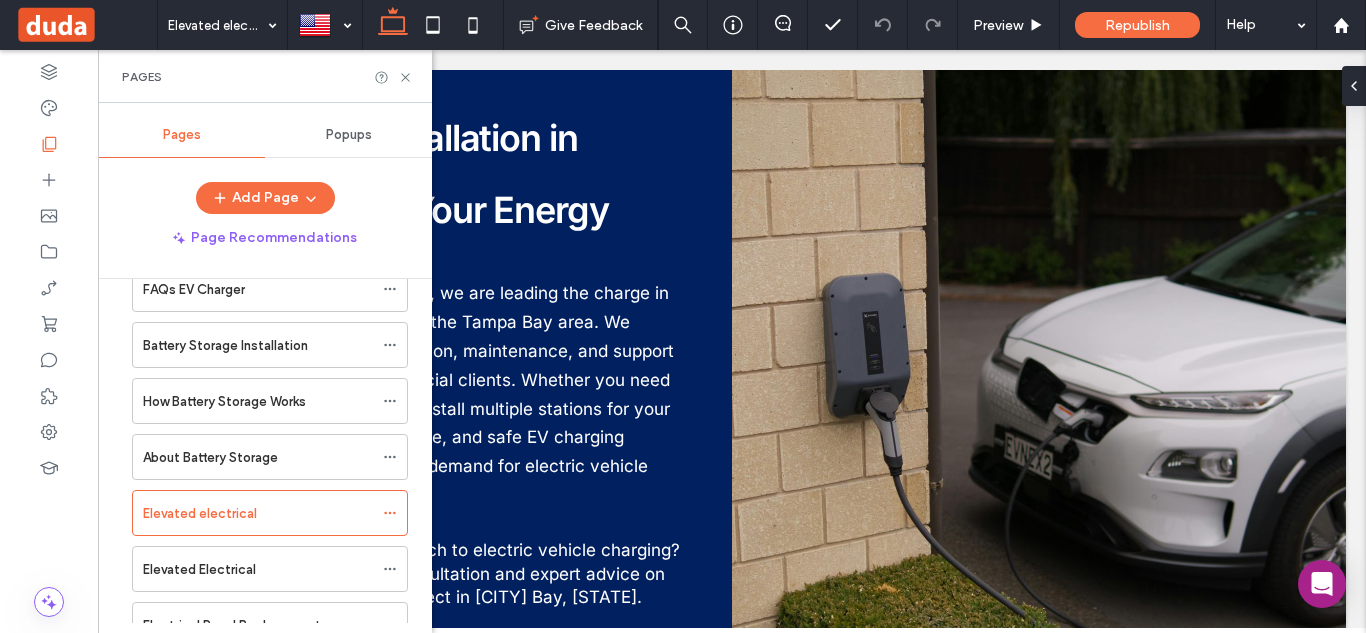 scroll, scrollTop: 2016, scrollLeft: 0, axis: vertical 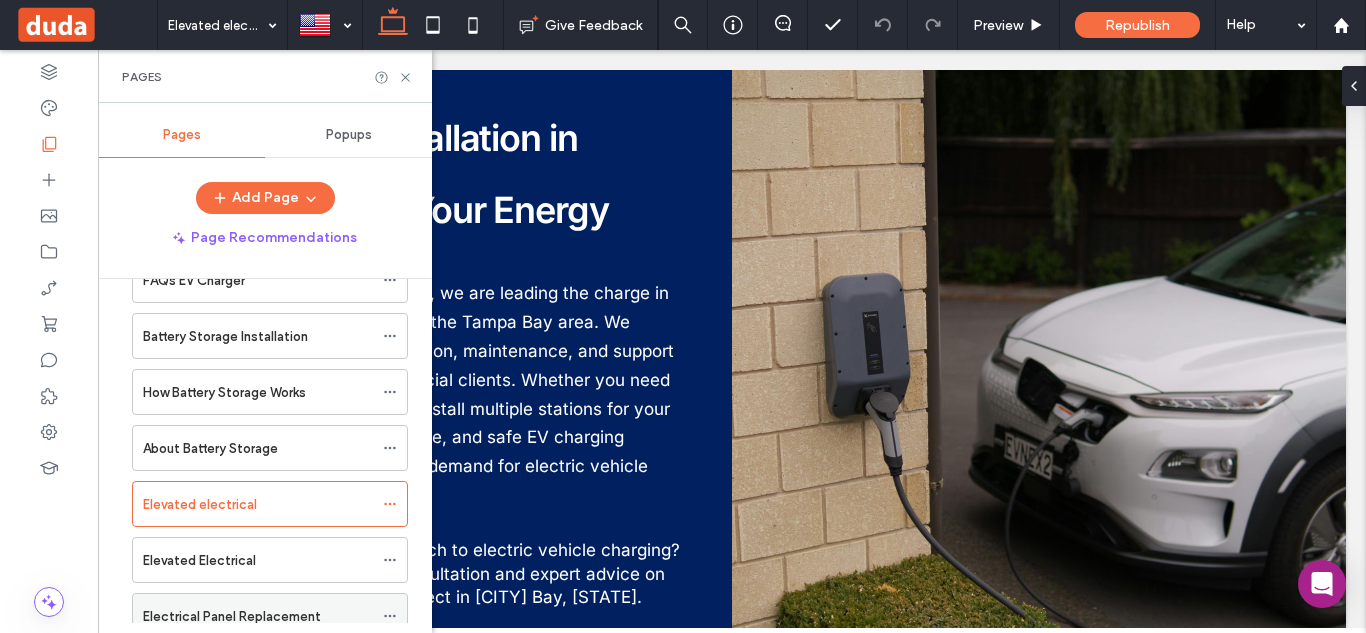 click on "Electrical Panel Replacement" at bounding box center (258, 616) 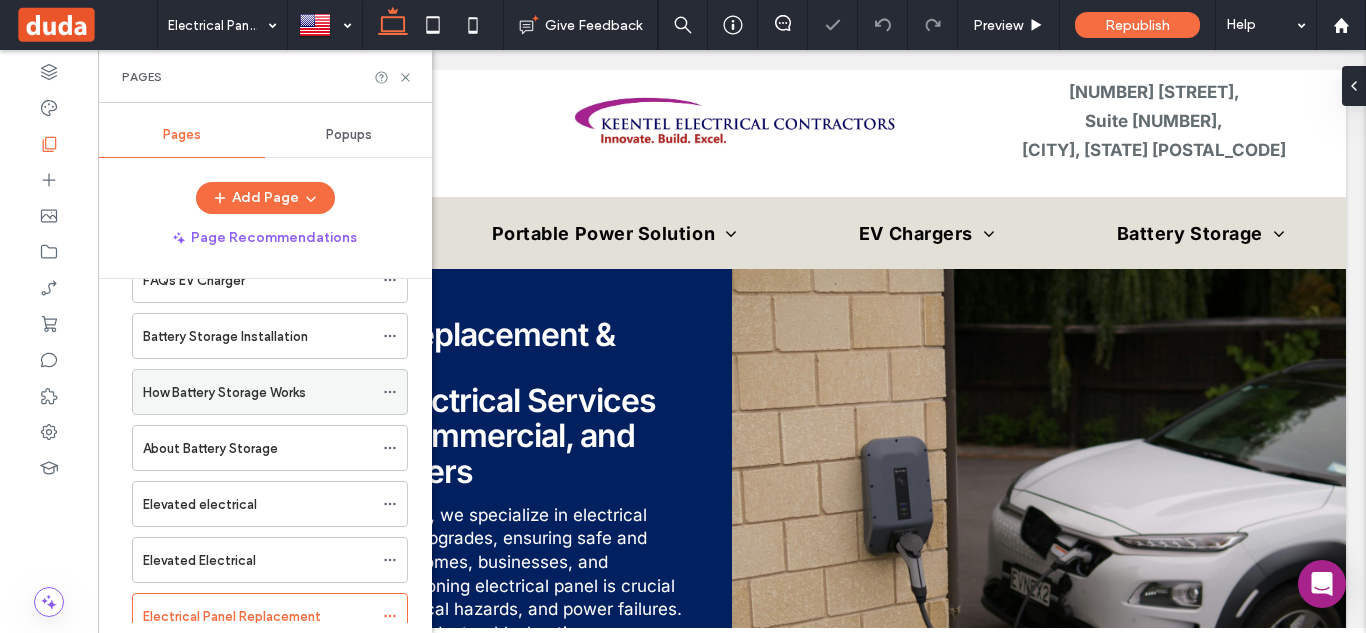 scroll, scrollTop: 0, scrollLeft: 0, axis: both 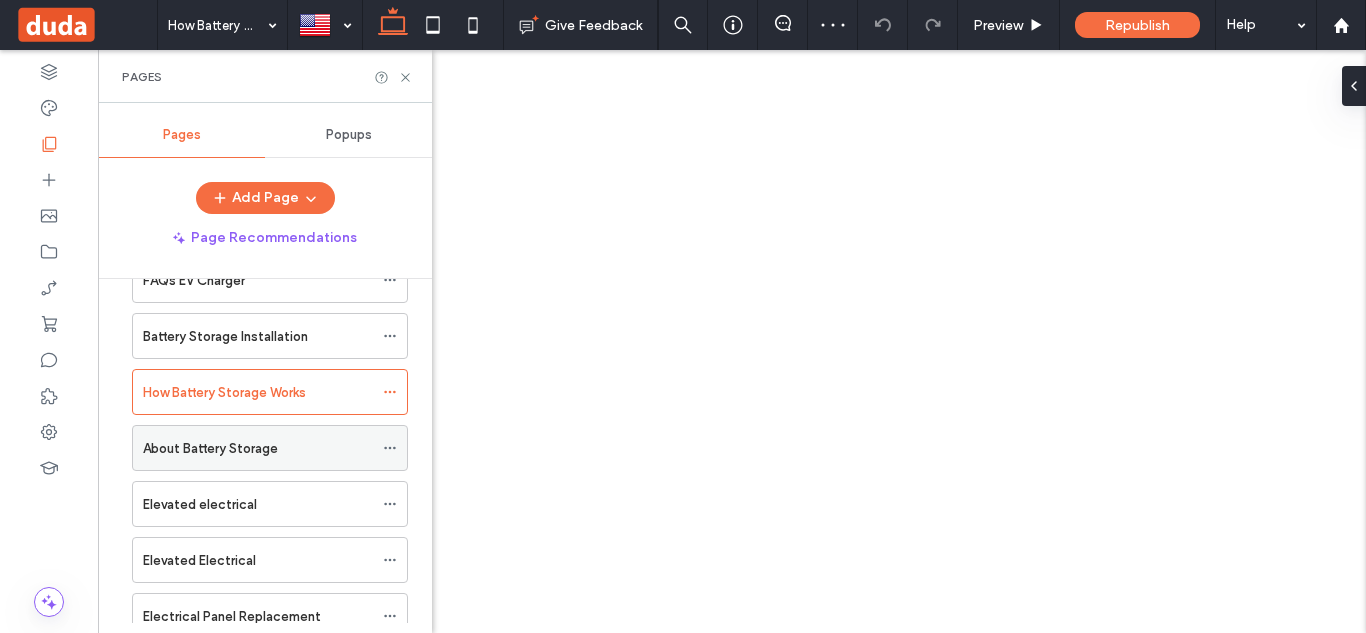 click on "About Battery Storage" at bounding box center (210, 448) 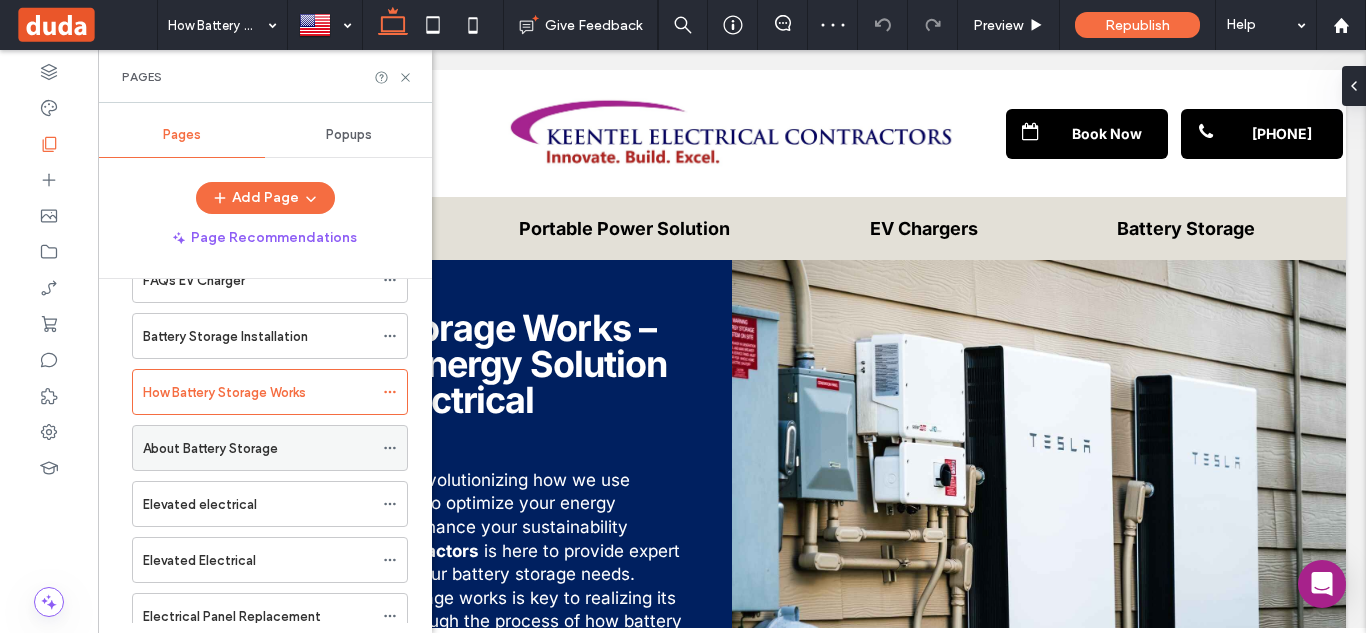 scroll, scrollTop: 0, scrollLeft: 0, axis: both 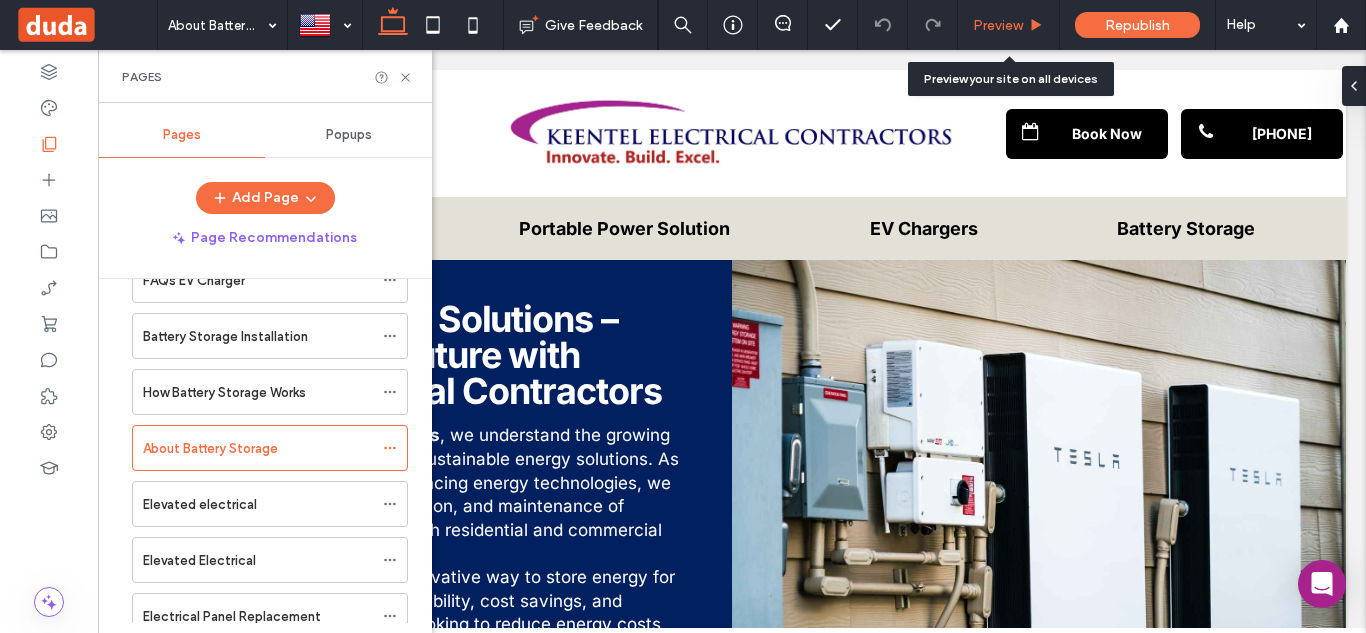 click on "Preview" at bounding box center [1009, 25] 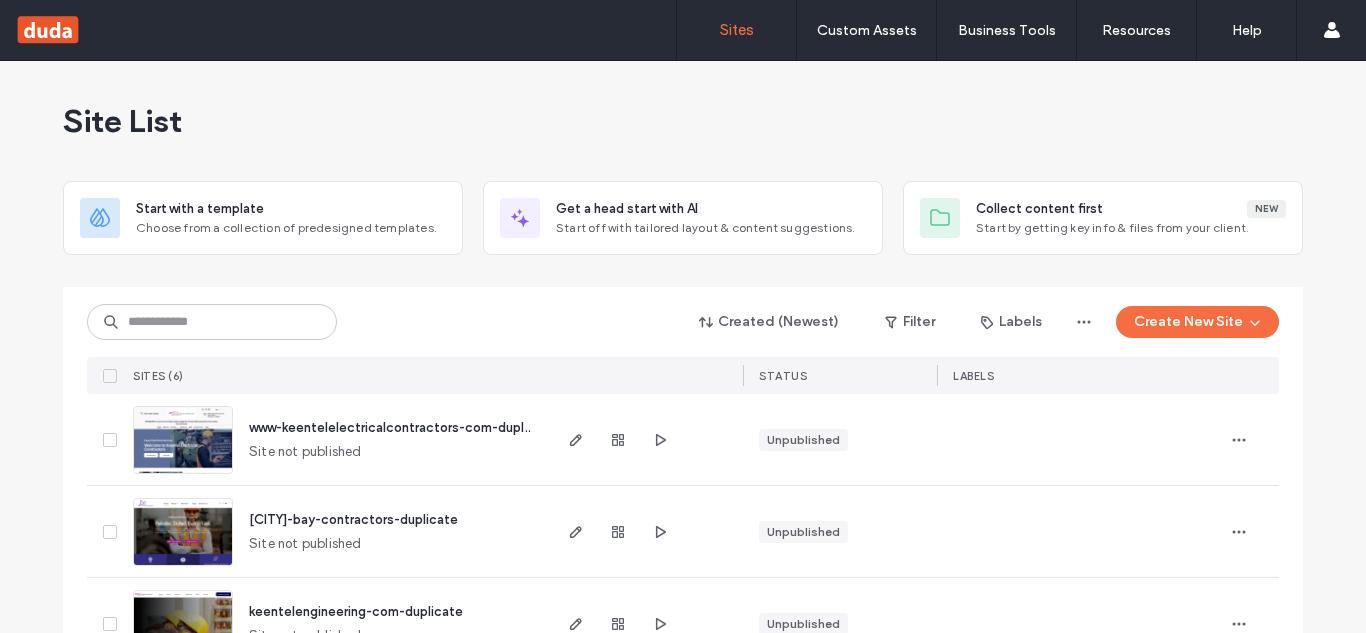 scroll, scrollTop: 0, scrollLeft: 0, axis: both 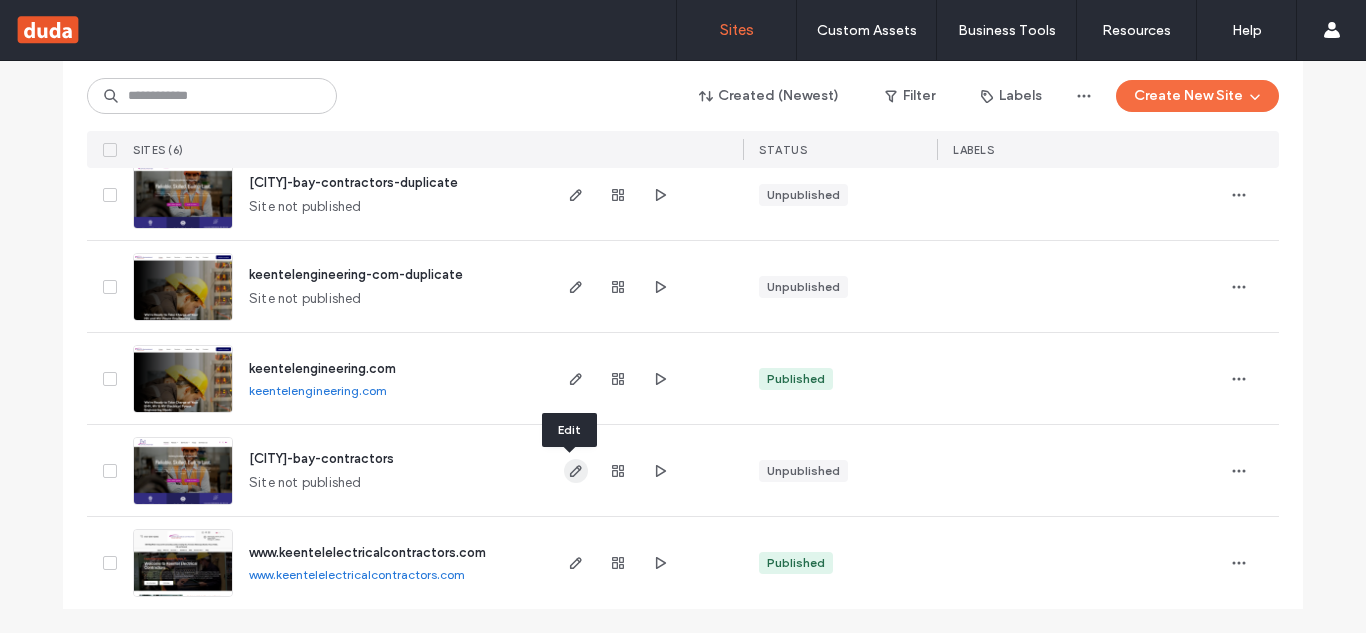 click 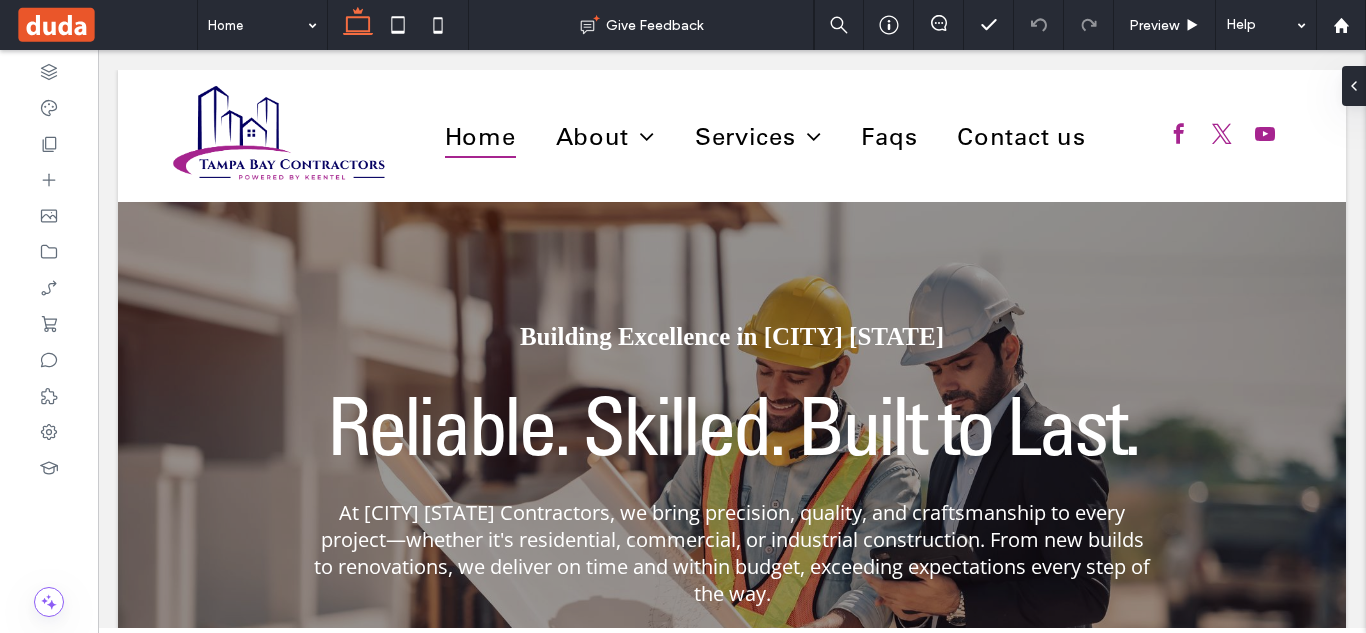 scroll, scrollTop: 2553, scrollLeft: 0, axis: vertical 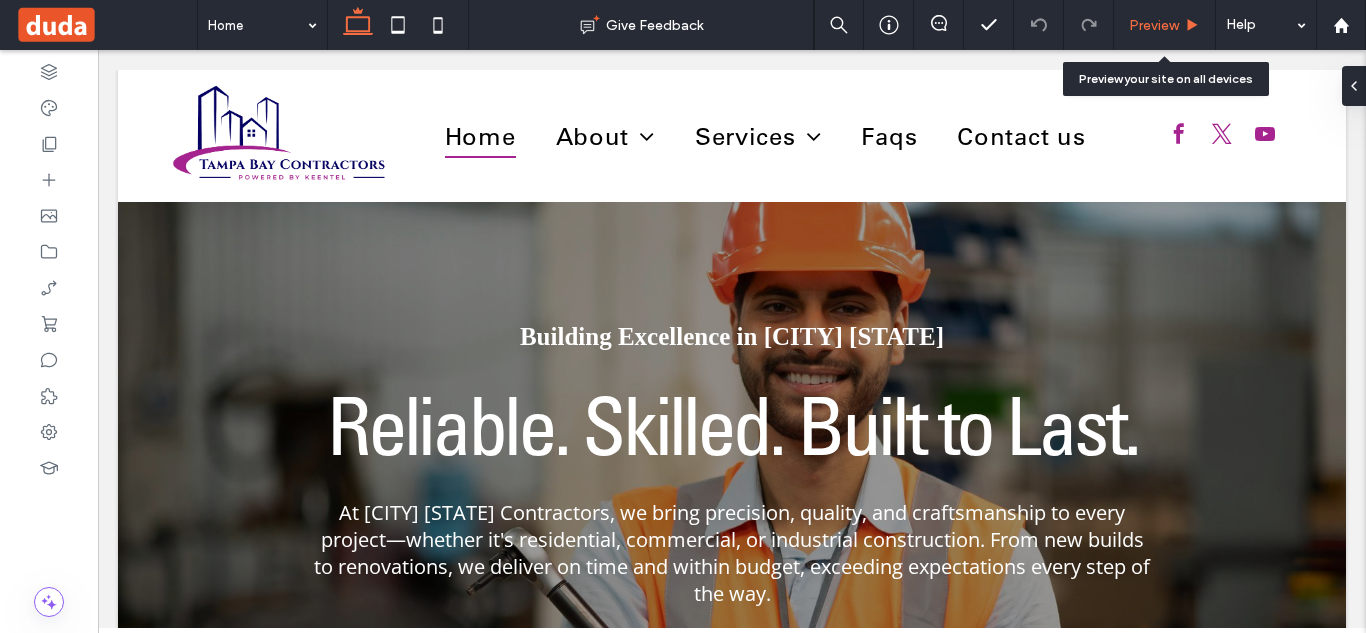 click on "Preview" at bounding box center [1154, 25] 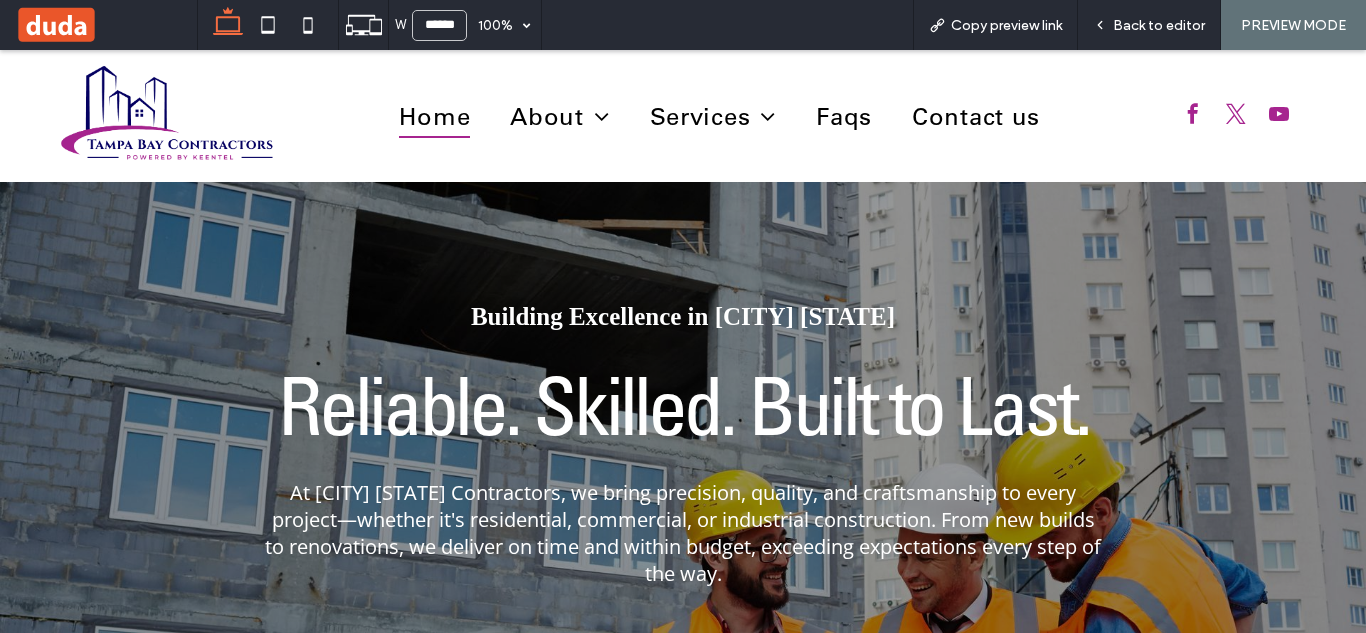 click on "Building Excellence in [CITY] [STATE]
Reliable. Skilled. Built to Last.
At [CITY] [STATE] Contractors, we bring precision, quality, and craftsmanship to every project—whether it's residential, commercial, or industrial construction. From new builds to renovations, we deliver on time and within budget, exceeding expectations every step of the way.
Get a Free Quote
Call Us Now" at bounding box center (683, 519) 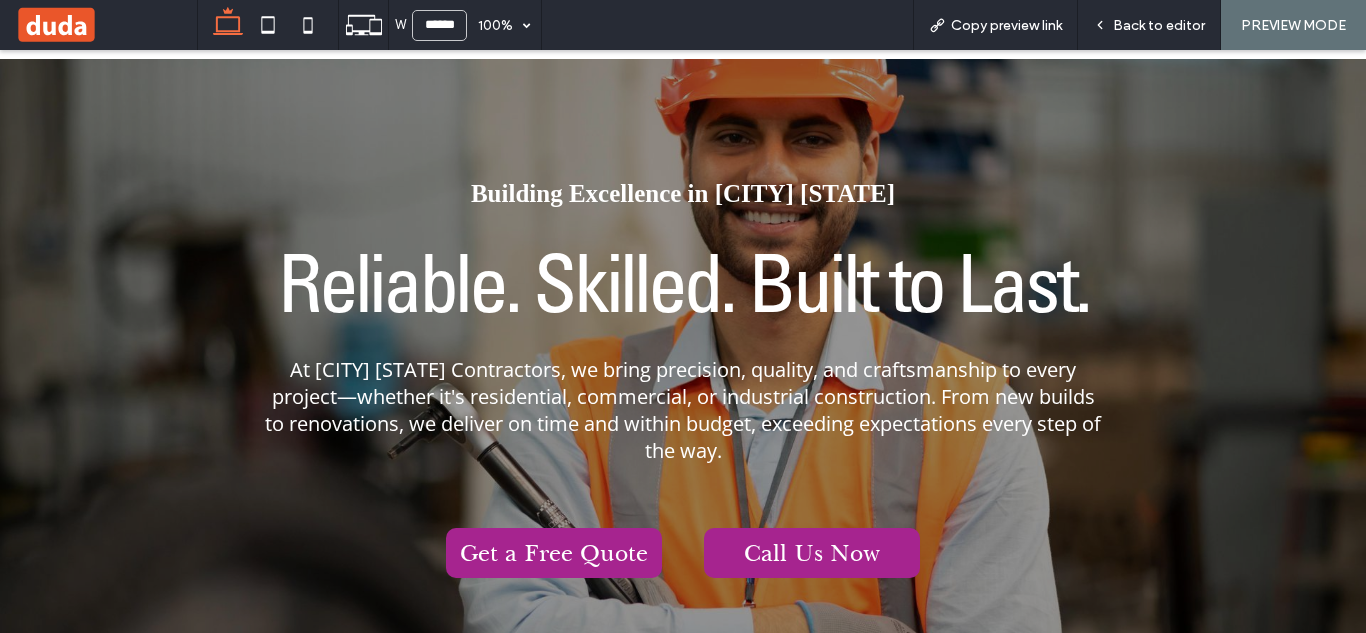 scroll, scrollTop: 0, scrollLeft: 0, axis: both 